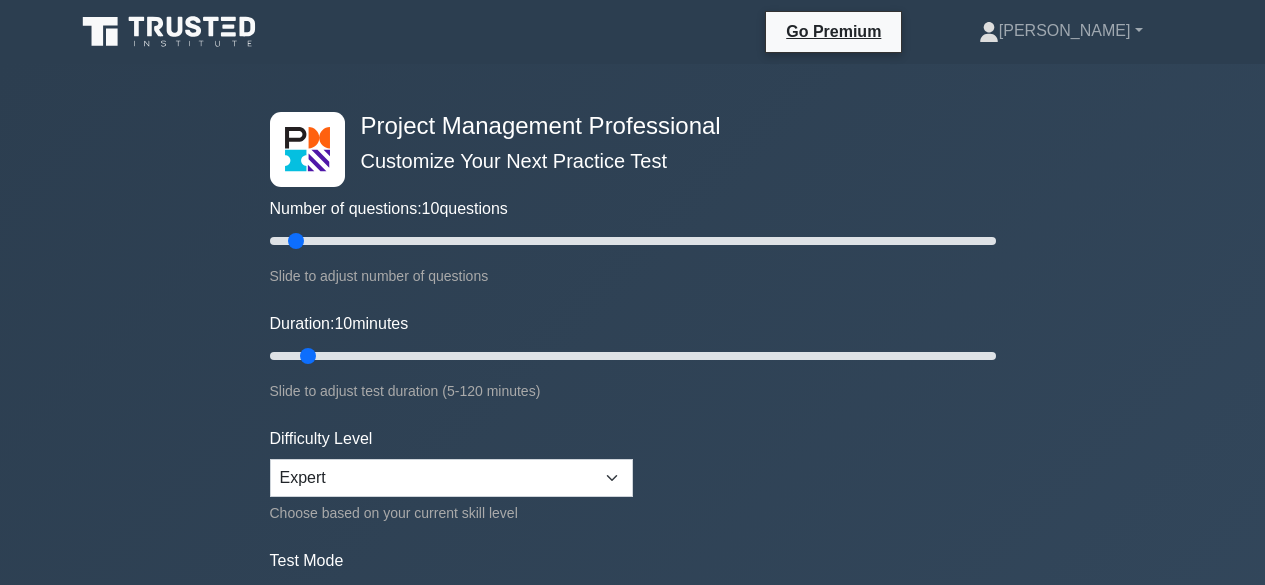 scroll, scrollTop: 6699, scrollLeft: 0, axis: vertical 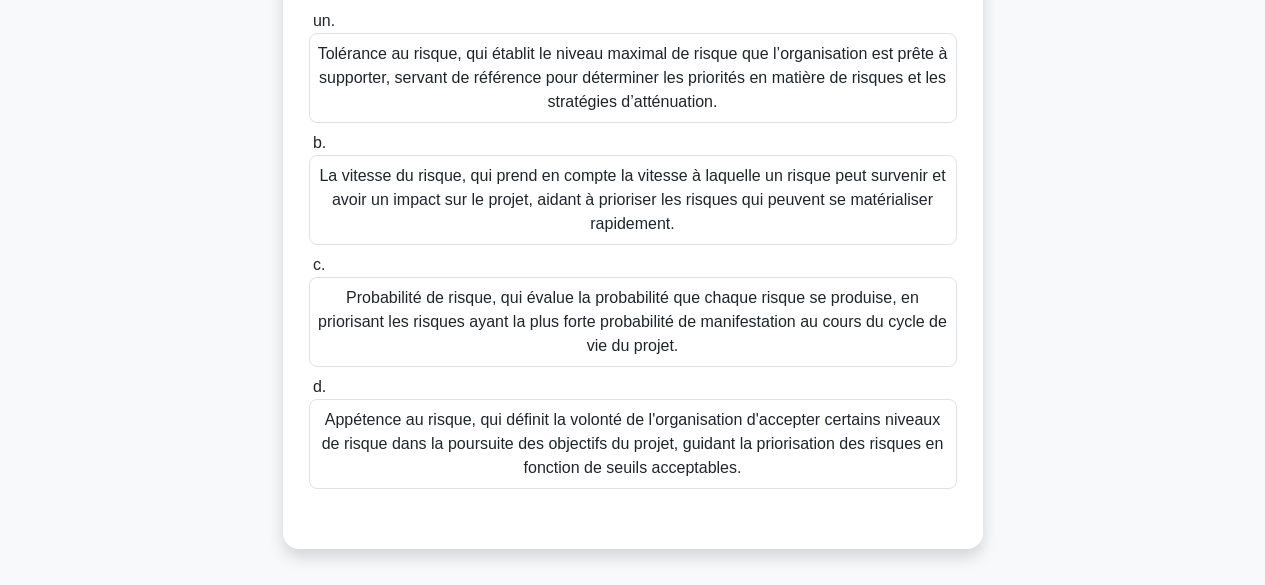 click on "La vitesse du risque, qui prend en compte la vitesse à laquelle un risque peut survenir et avoir un impact sur le projet, aidant à prioriser les risques qui peuvent se matérialiser rapidement." at bounding box center (632, 199) 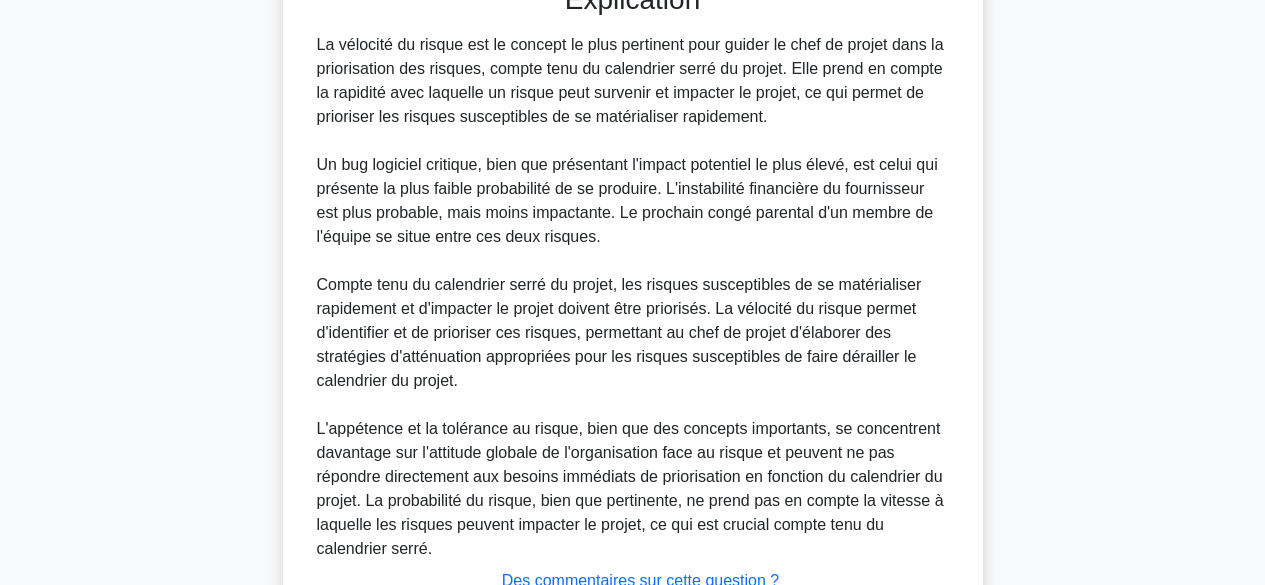 scroll, scrollTop: 1060, scrollLeft: 0, axis: vertical 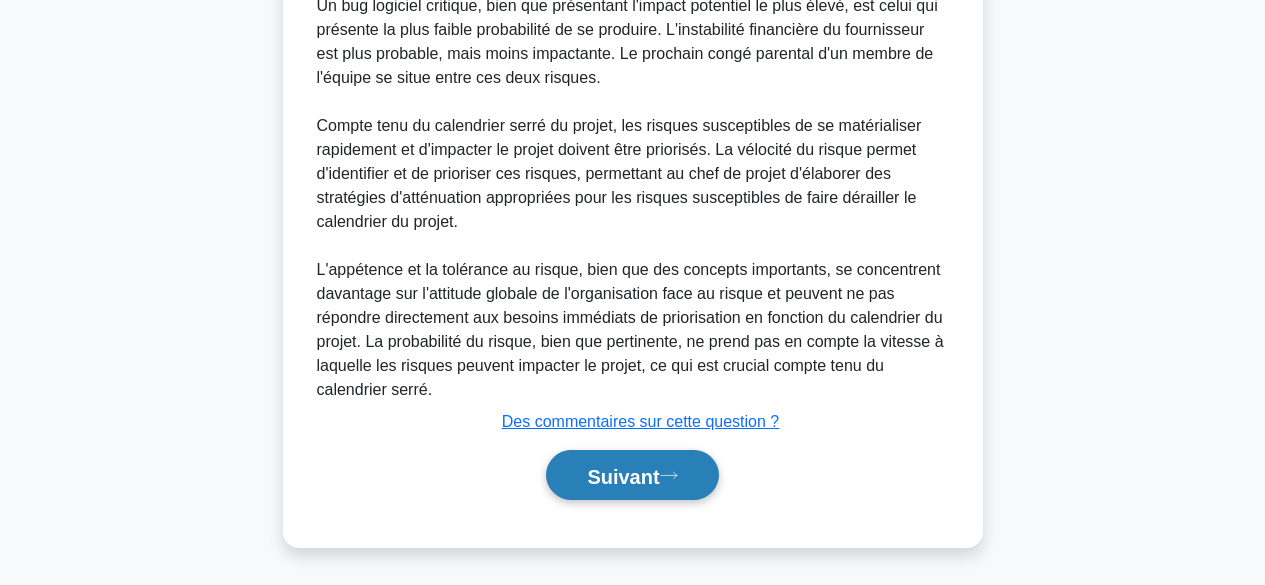 click on "Suivant" at bounding box center [623, 476] 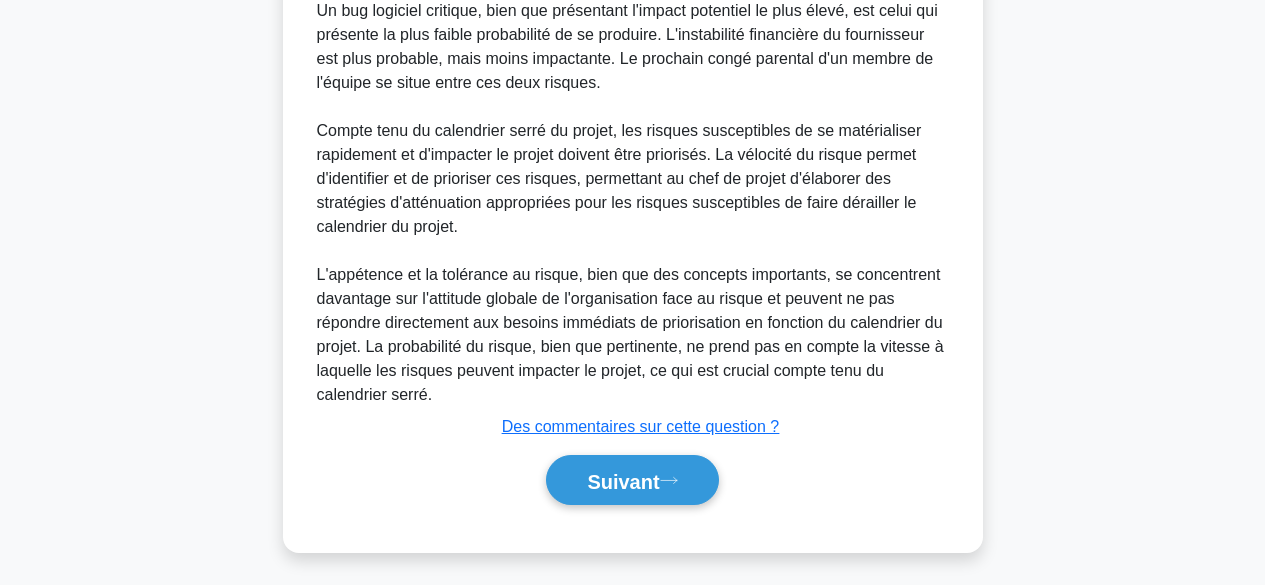 scroll, scrollTop: 495, scrollLeft: 0, axis: vertical 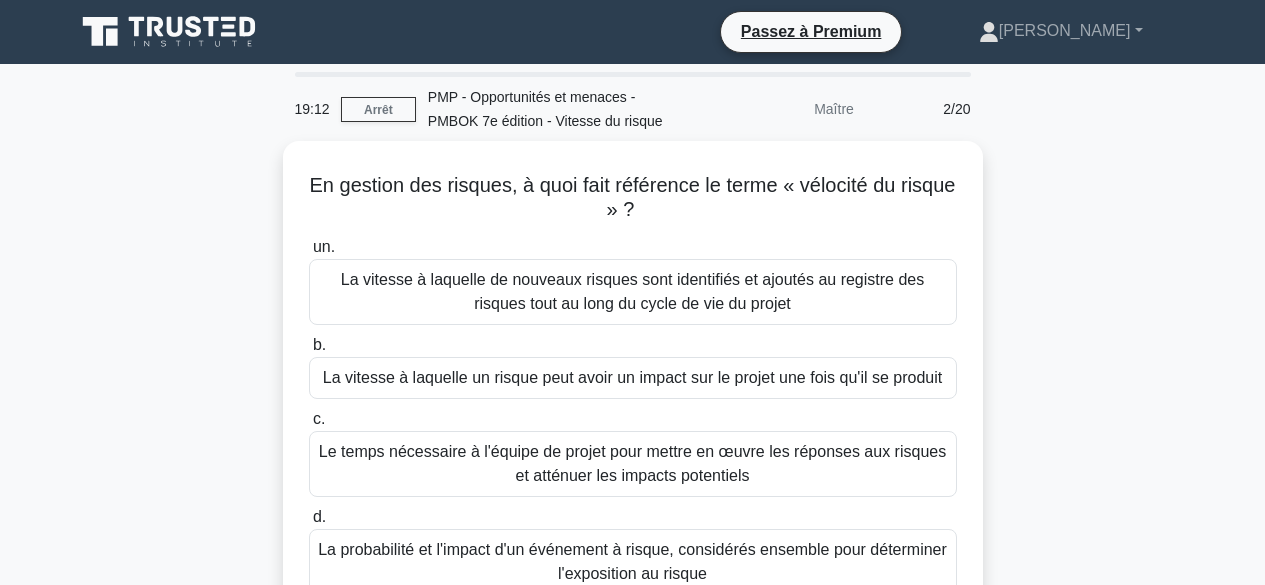 click on "En gestion des risques, à quoi fait référence le terme « vélocité du risque » ?
.spinner_0XTQ{transform-origin:center;animation:spinner_y6GP .75s linear infinite}@keyframes spinner_y6GP{100%{transform:rotate(360deg)}}
un.
La vitesse à laquelle de nouveaux risques sont identifiés et ajoutés au registre des risques tout au long du cycle de vie du projet
b. c." at bounding box center [633, 410] 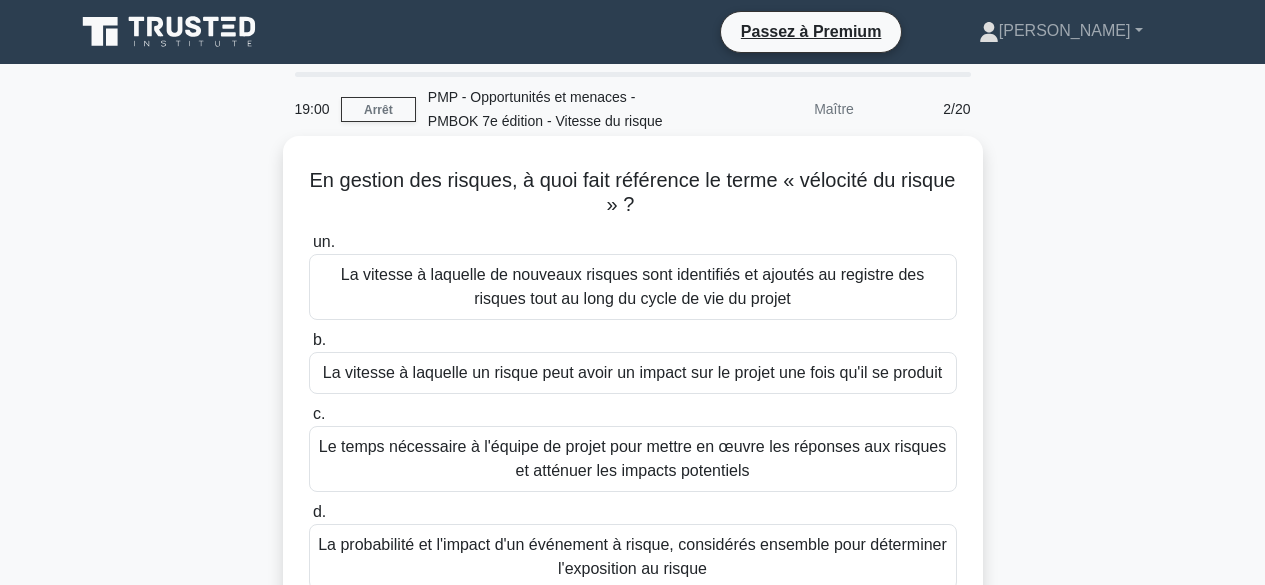 click on "La vitesse à laquelle un risque peut avoir un impact sur le projet une fois qu'il se produit" at bounding box center [632, 372] 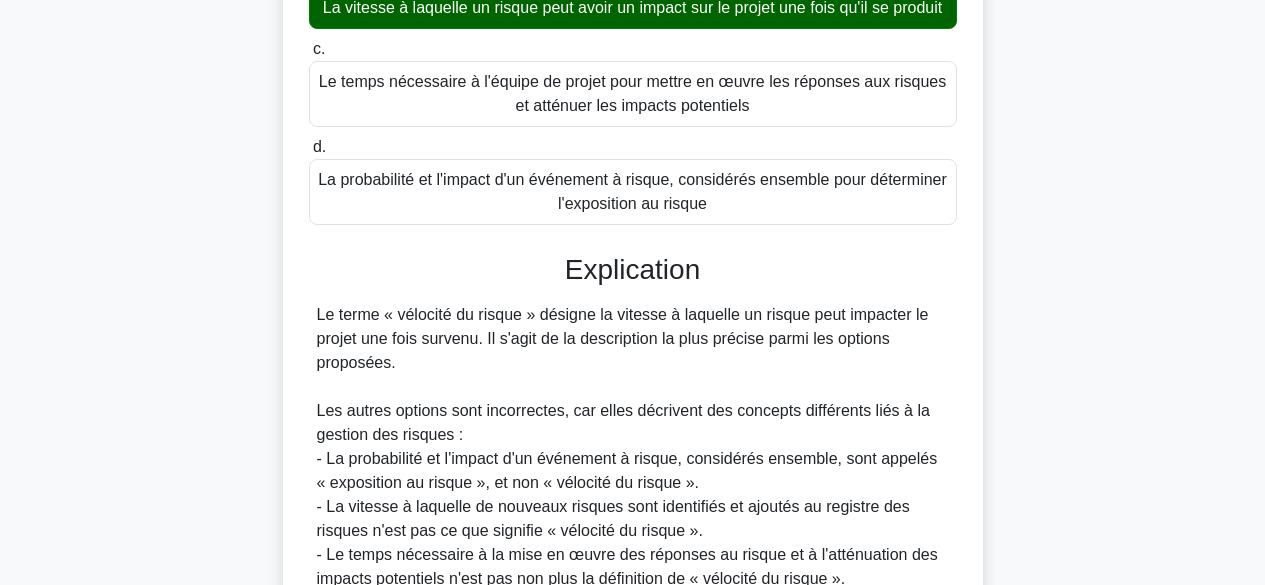 scroll, scrollTop: 652, scrollLeft: 0, axis: vertical 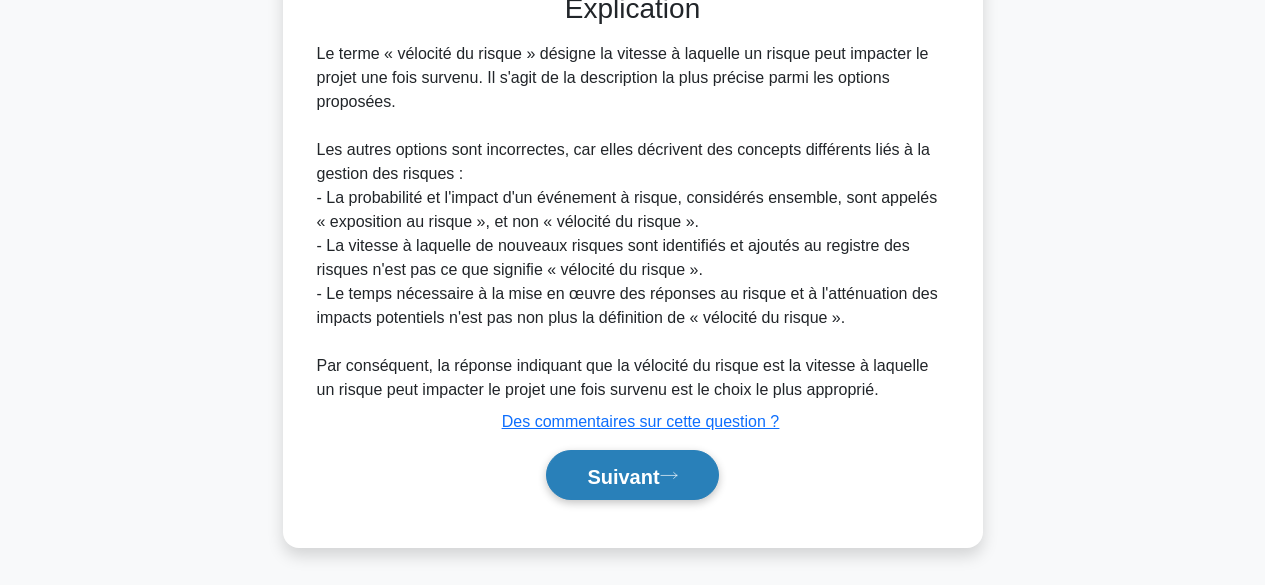 click on "Suivant" at bounding box center [623, 476] 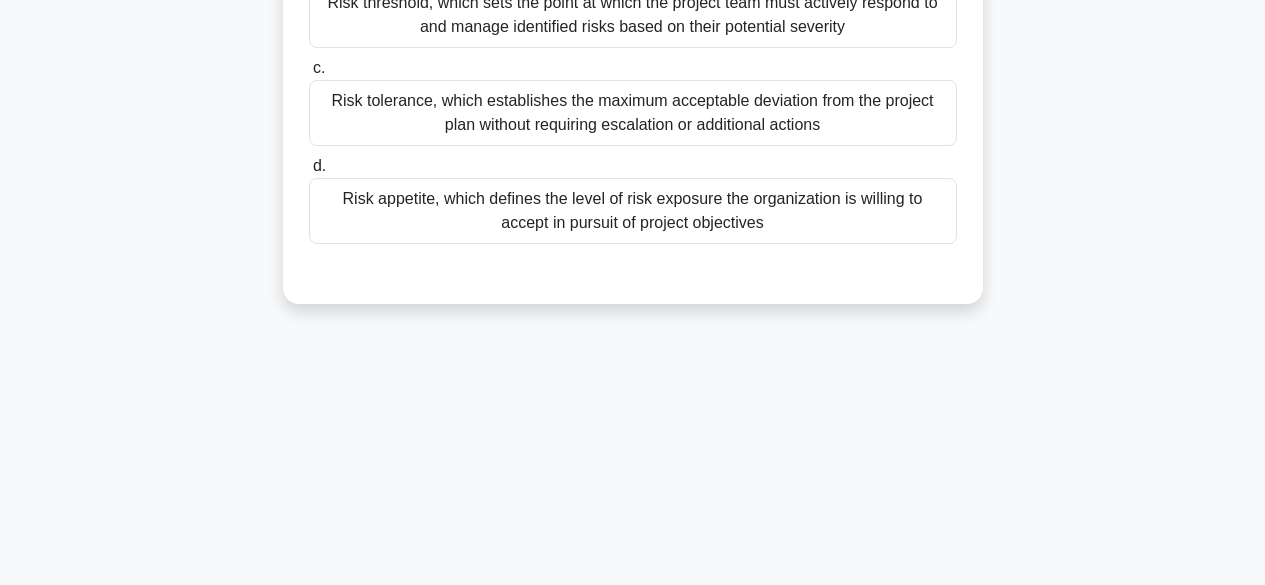 scroll, scrollTop: 495, scrollLeft: 0, axis: vertical 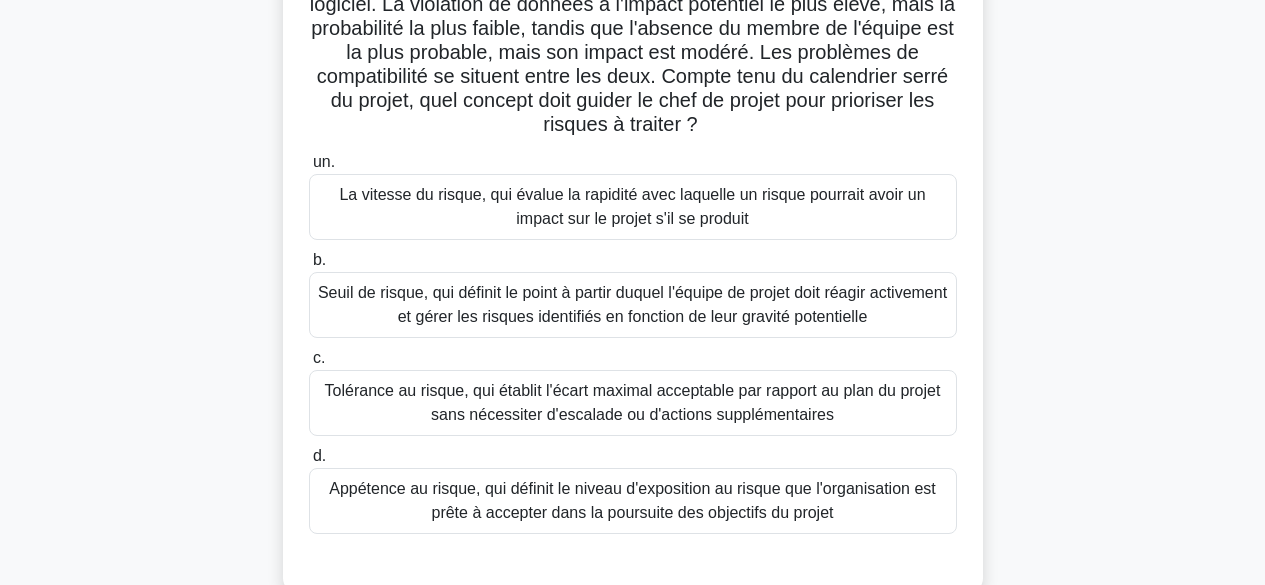 click on "La vitesse du risque, qui évalue la rapidité avec laquelle un risque pourrait avoir un impact sur le projet s'il se produit" at bounding box center (632, 206) 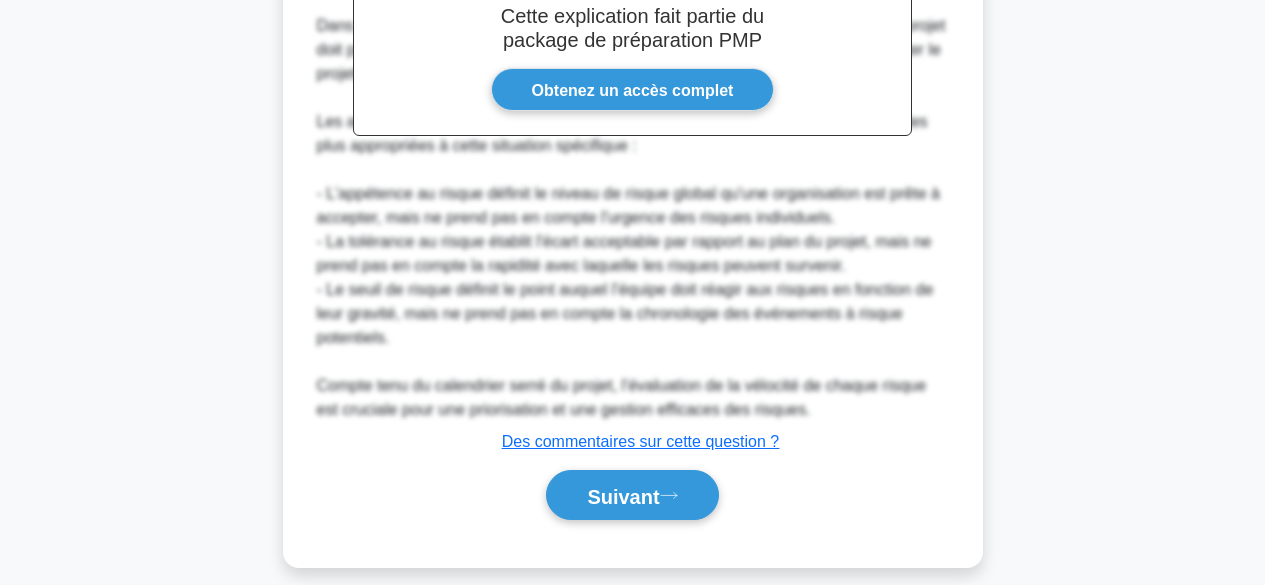 scroll, scrollTop: 940, scrollLeft: 0, axis: vertical 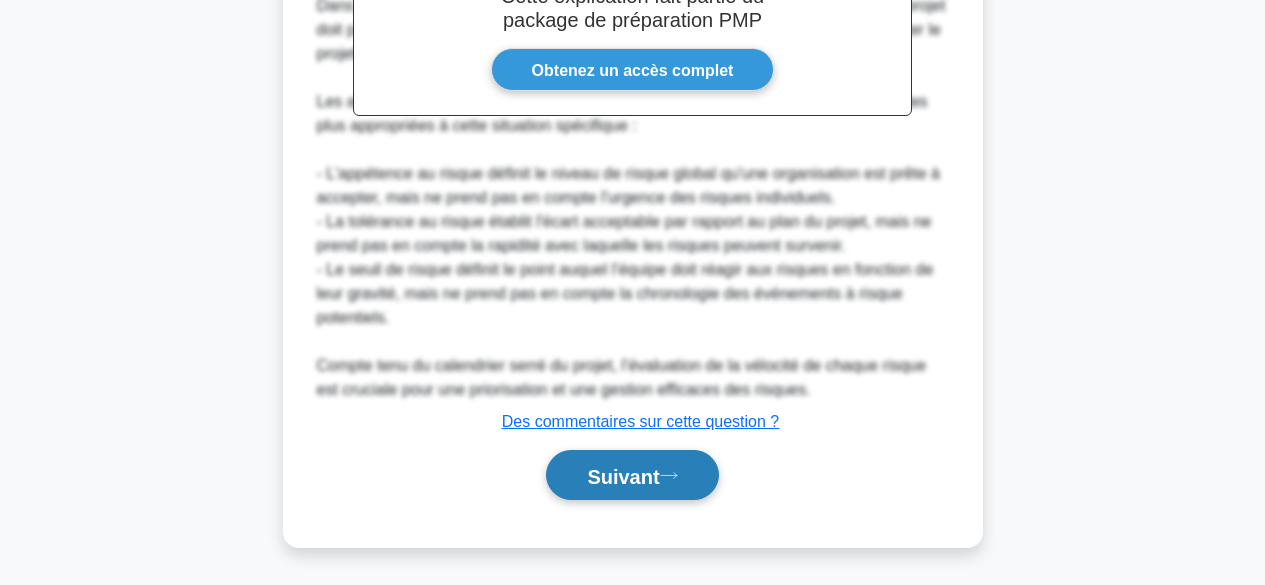 click on "Suivant" at bounding box center [623, 476] 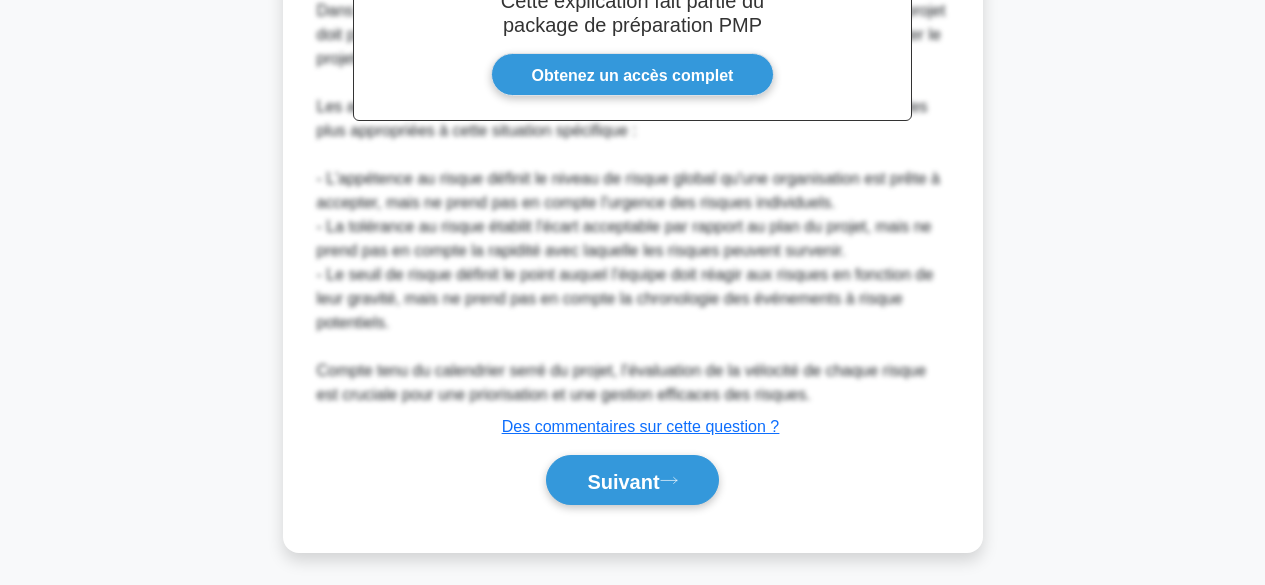 scroll, scrollTop: 495, scrollLeft: 0, axis: vertical 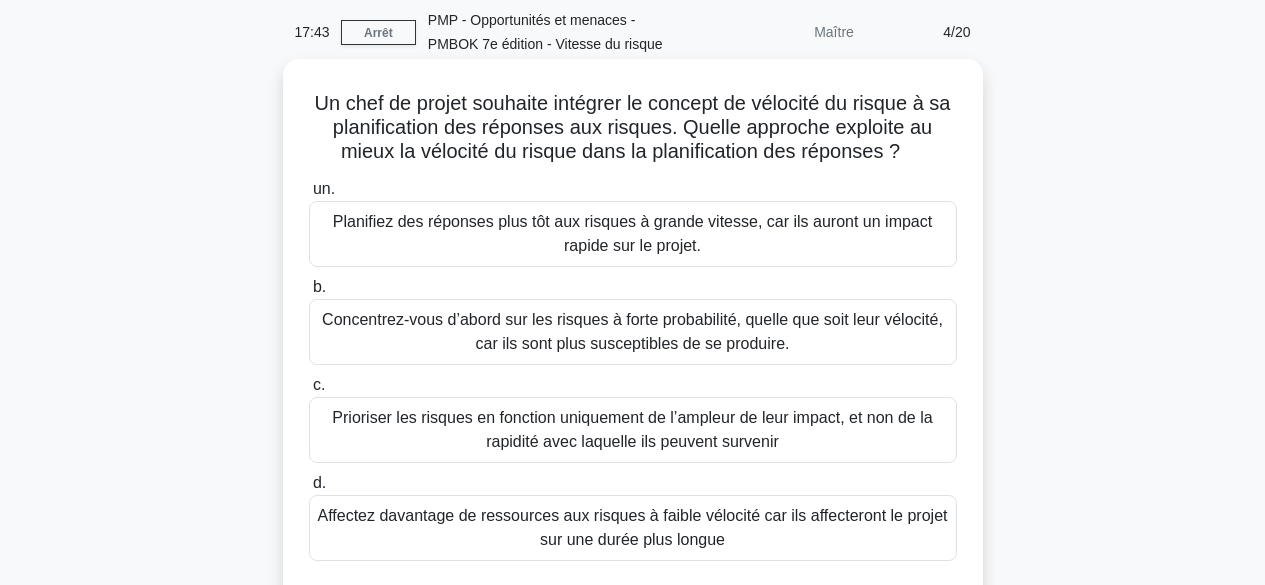 click on "Planifiez des réponses plus tôt aux risques à grande vitesse, car ils auront un impact rapide sur le projet." at bounding box center (632, 233) 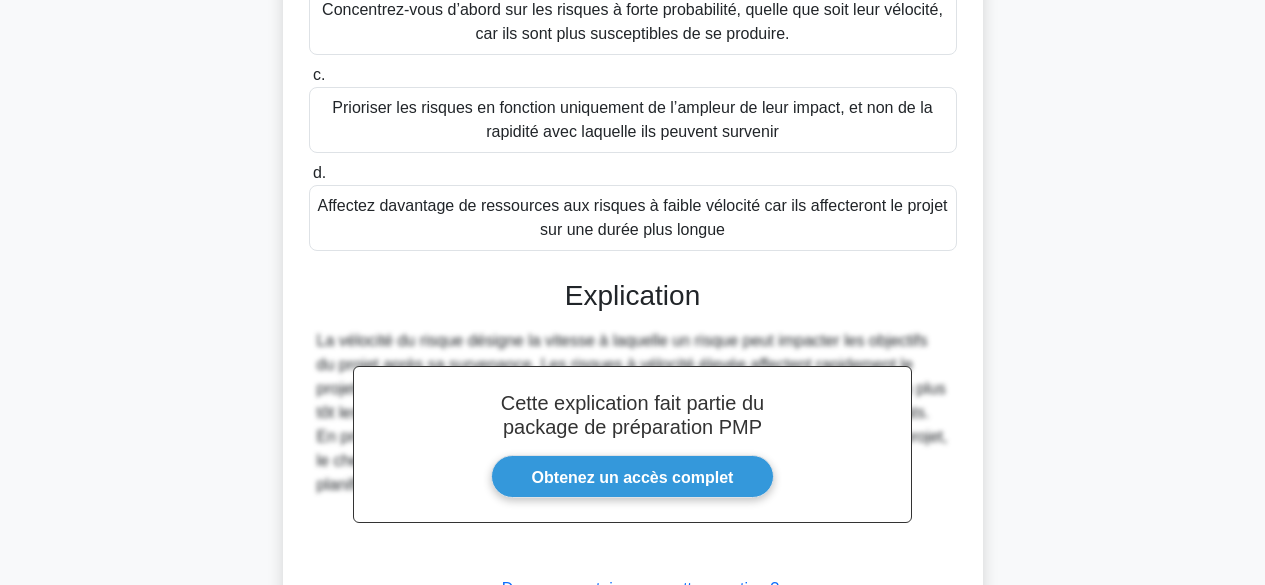 scroll, scrollTop: 556, scrollLeft: 0, axis: vertical 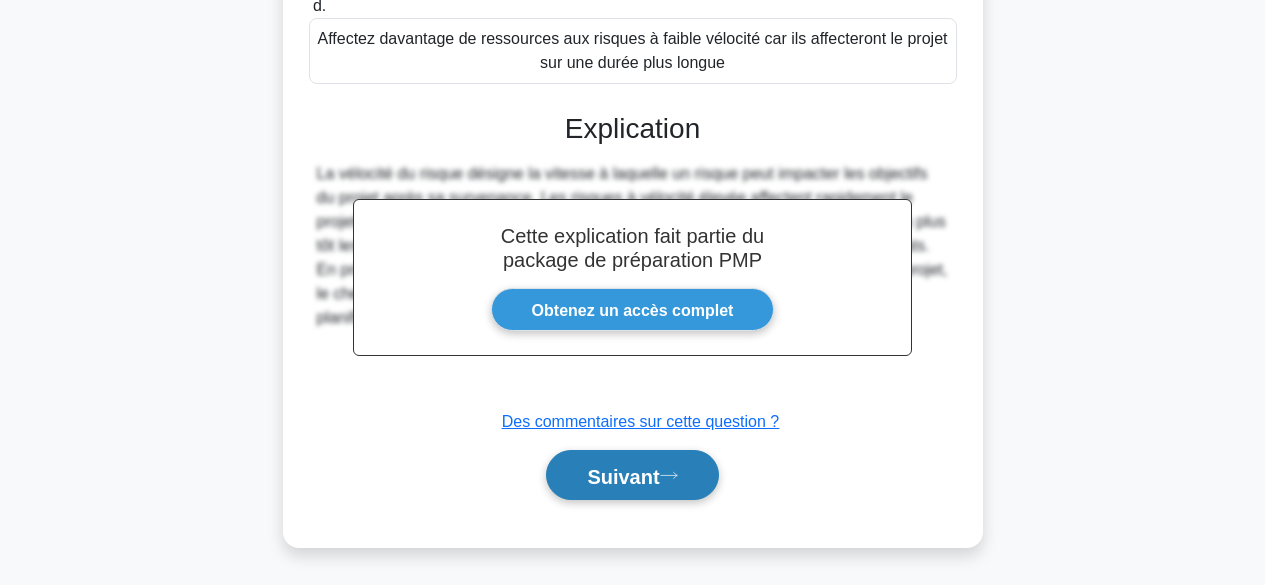 click on "Suivant" at bounding box center [623, 476] 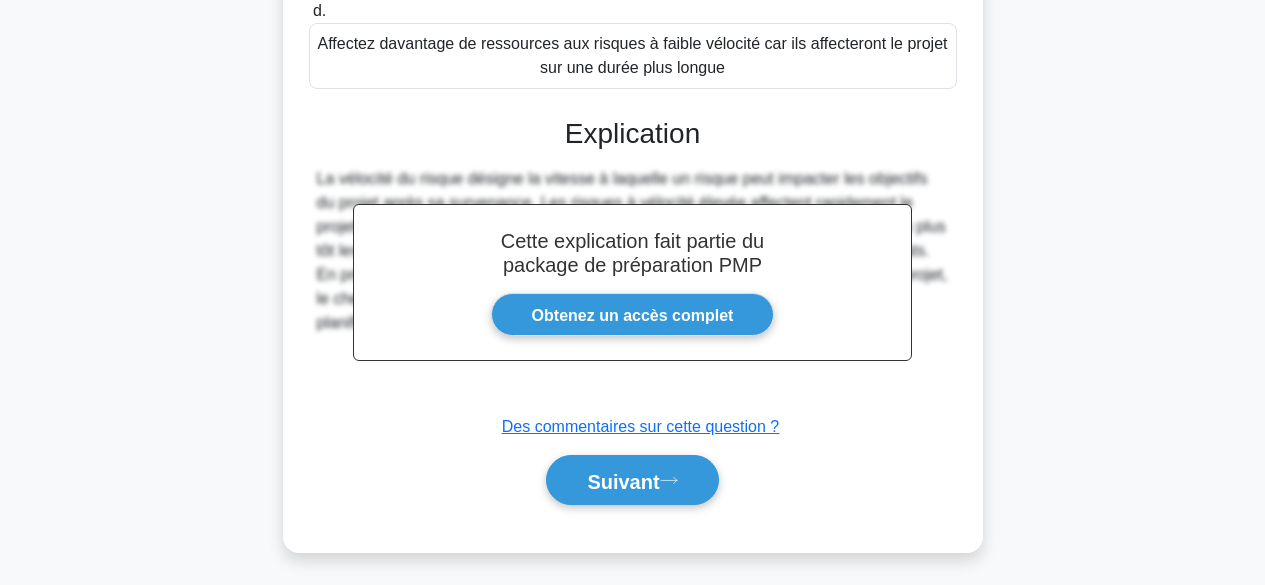 scroll, scrollTop: 495, scrollLeft: 0, axis: vertical 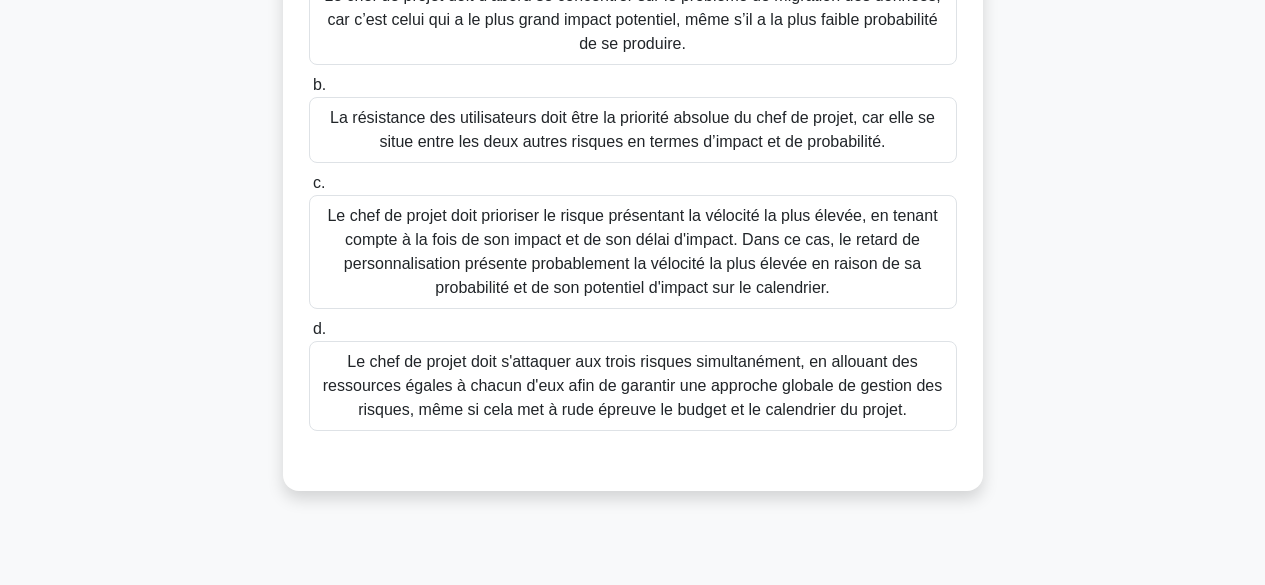 click on "Le chef de projet doit prioriser le risque présentant la vélocité la plus élevée, en tenant compte à la fois de son impact et de son délai d'impact. Dans ce cas, le retard de personnalisation présente probablement la vélocité la plus élevée en raison de sa probabilité et de son potentiel d'impact sur le calendrier." at bounding box center (632, 251) 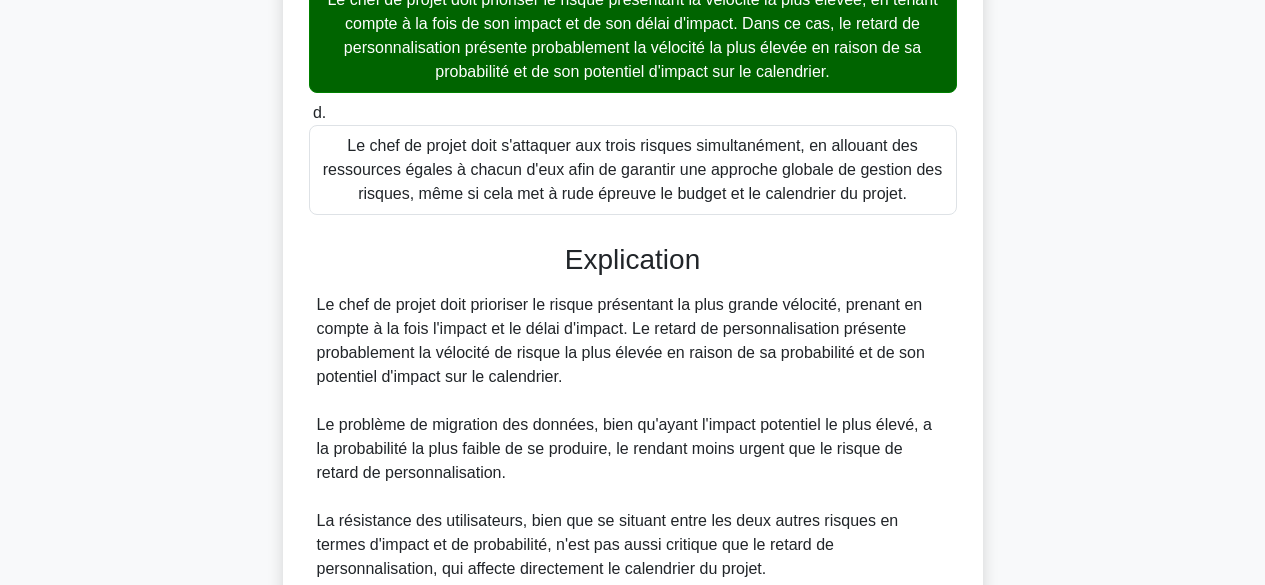 scroll, scrollTop: 1012, scrollLeft: 0, axis: vertical 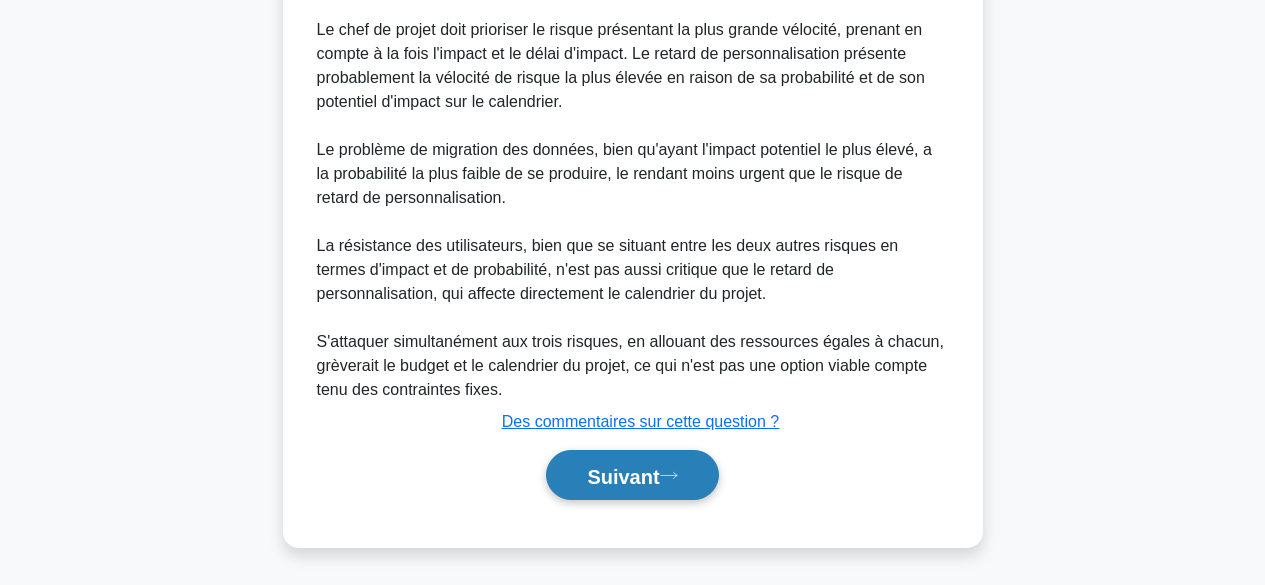click on "Suivant" at bounding box center (623, 476) 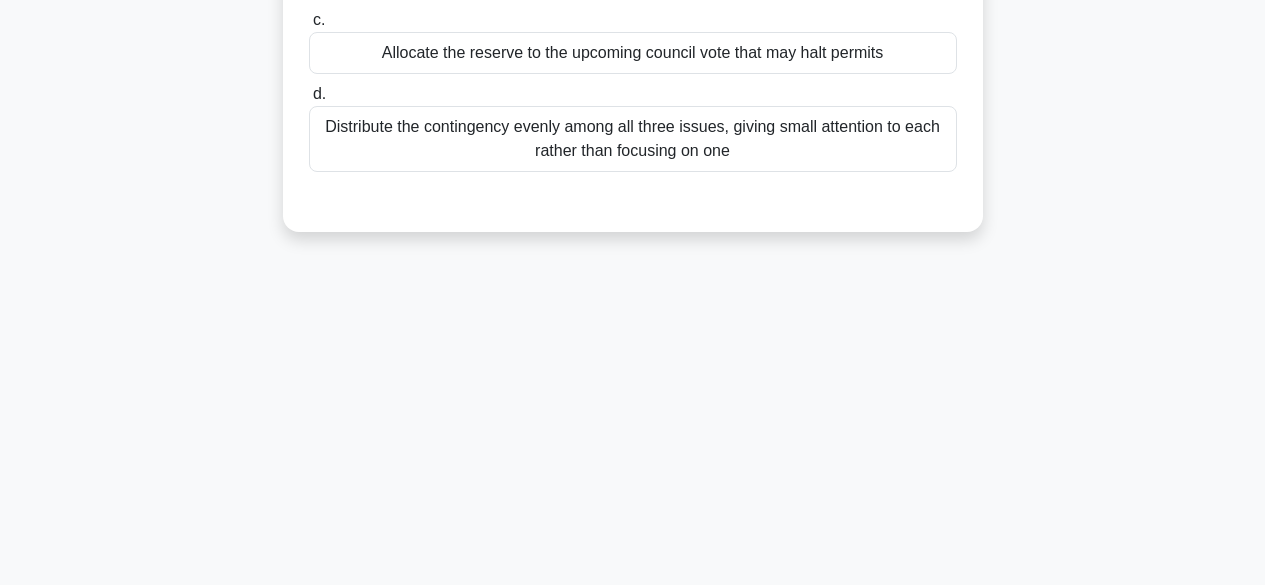 scroll, scrollTop: 495, scrollLeft: 0, axis: vertical 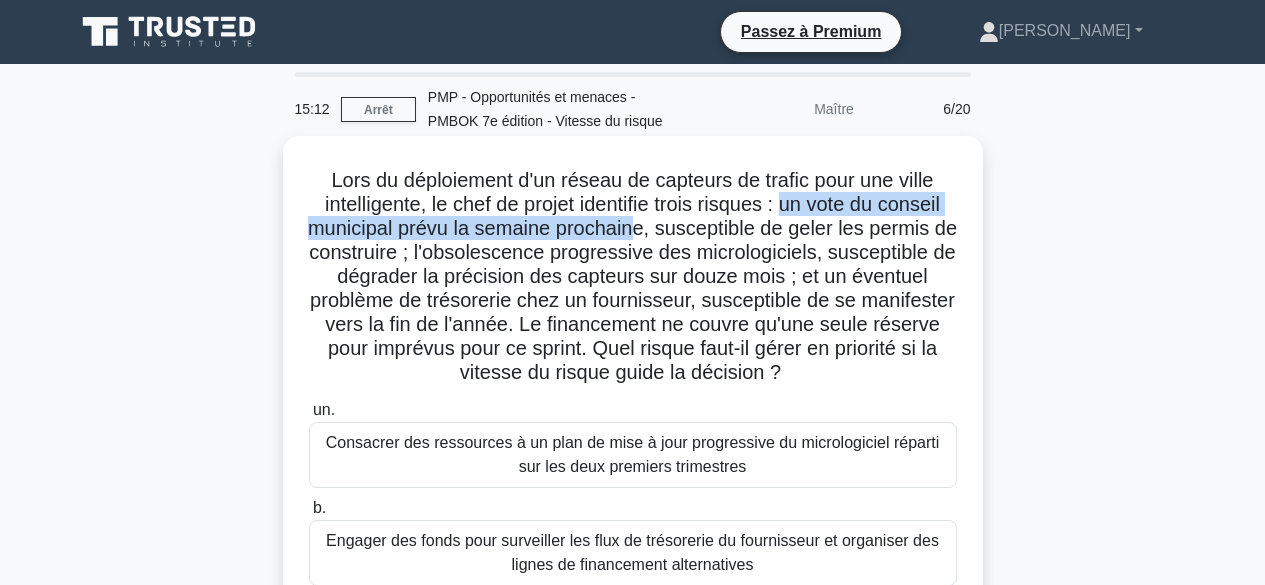 drag, startPoint x: 789, startPoint y: 200, endPoint x: 652, endPoint y: 220, distance: 138.45216 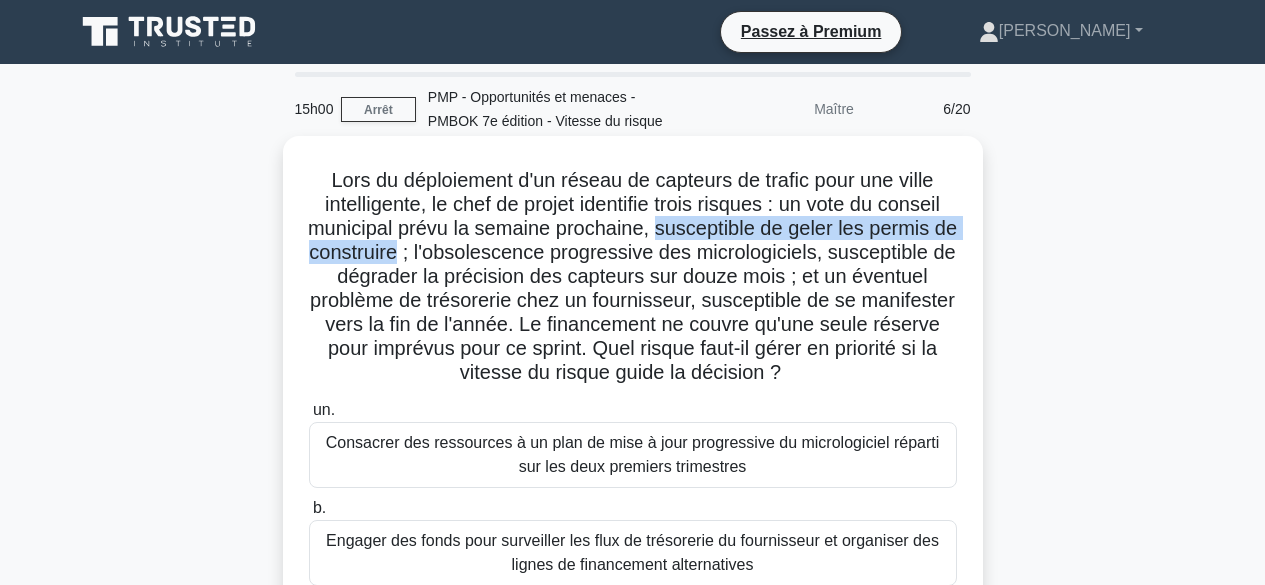 drag, startPoint x: 672, startPoint y: 234, endPoint x: 477, endPoint y: 258, distance: 196.47137 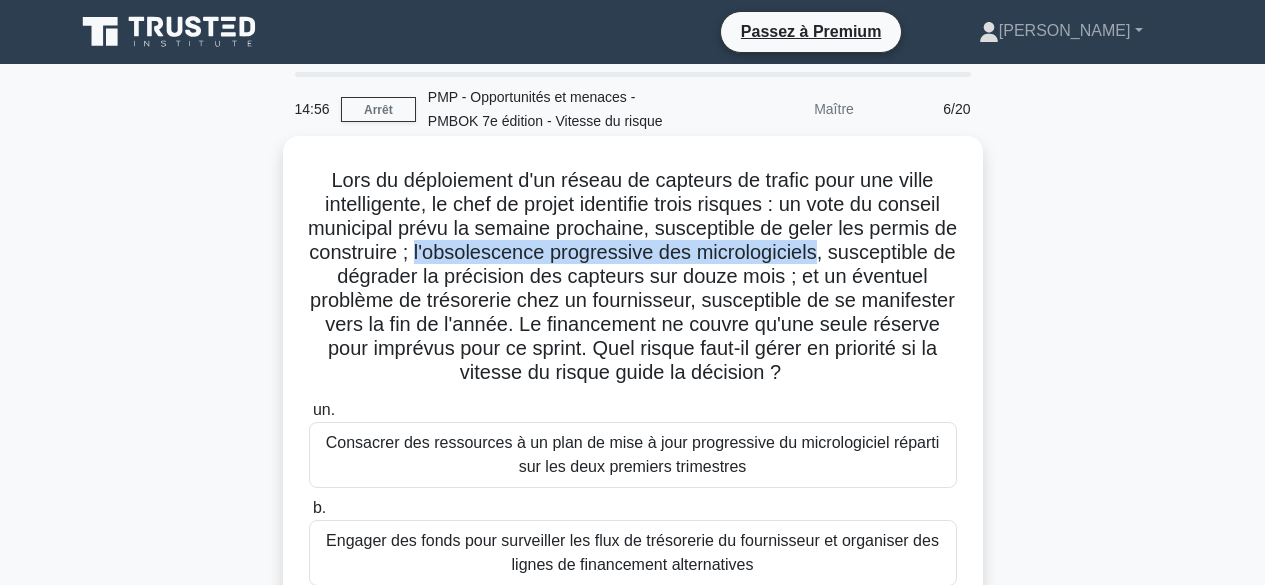drag, startPoint x: 495, startPoint y: 250, endPoint x: 900, endPoint y: 244, distance: 405.04443 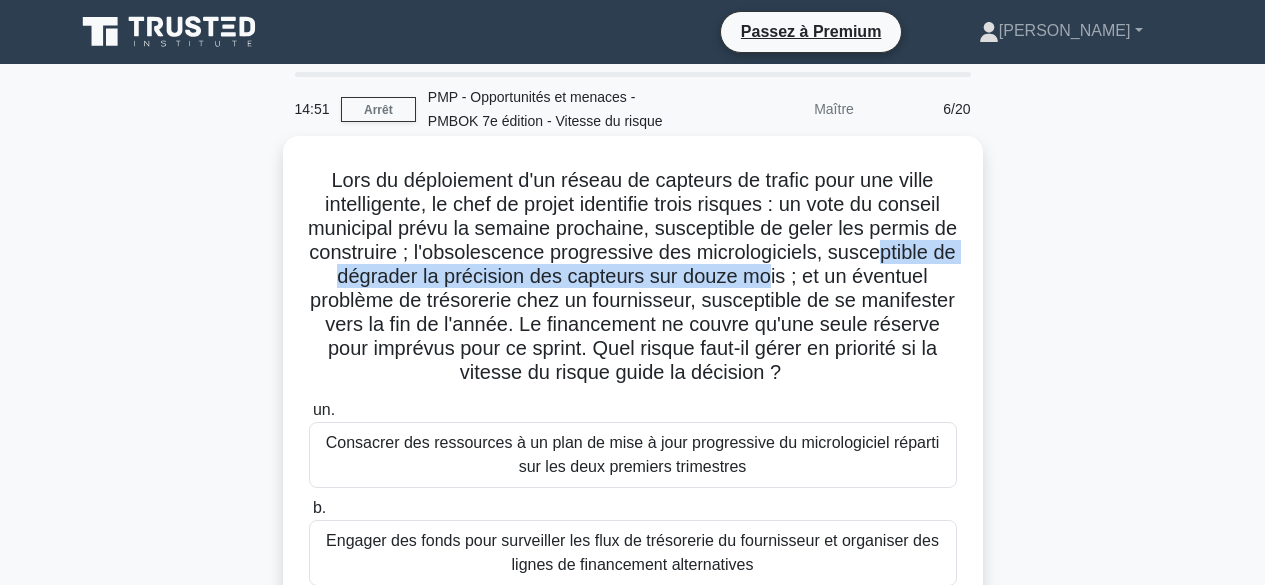 drag, startPoint x: 354, startPoint y: 279, endPoint x: 883, endPoint y: 276, distance: 529.0085 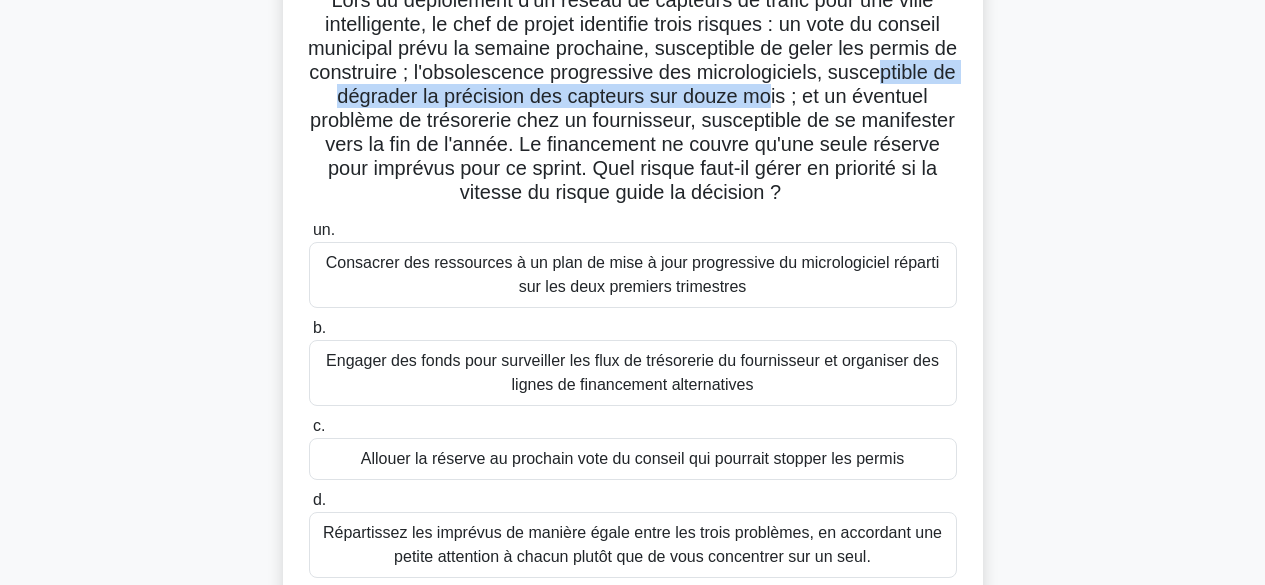 scroll, scrollTop: 224, scrollLeft: 0, axis: vertical 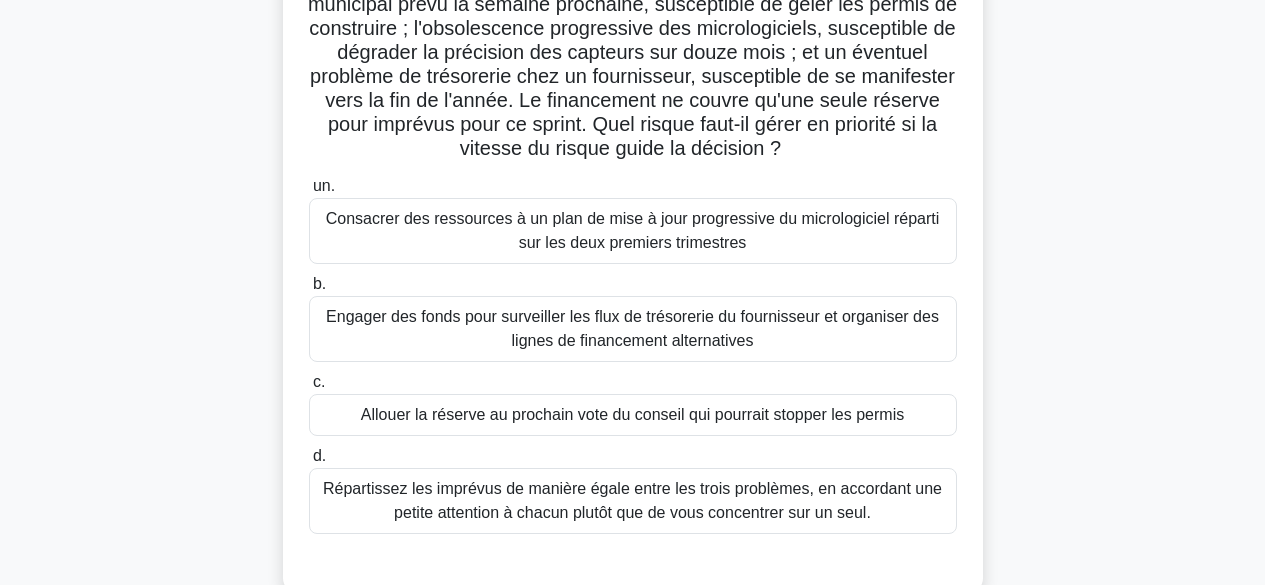 click on "Allouer la réserve au prochain vote du conseil qui pourrait stopper les permis" at bounding box center [632, 414] 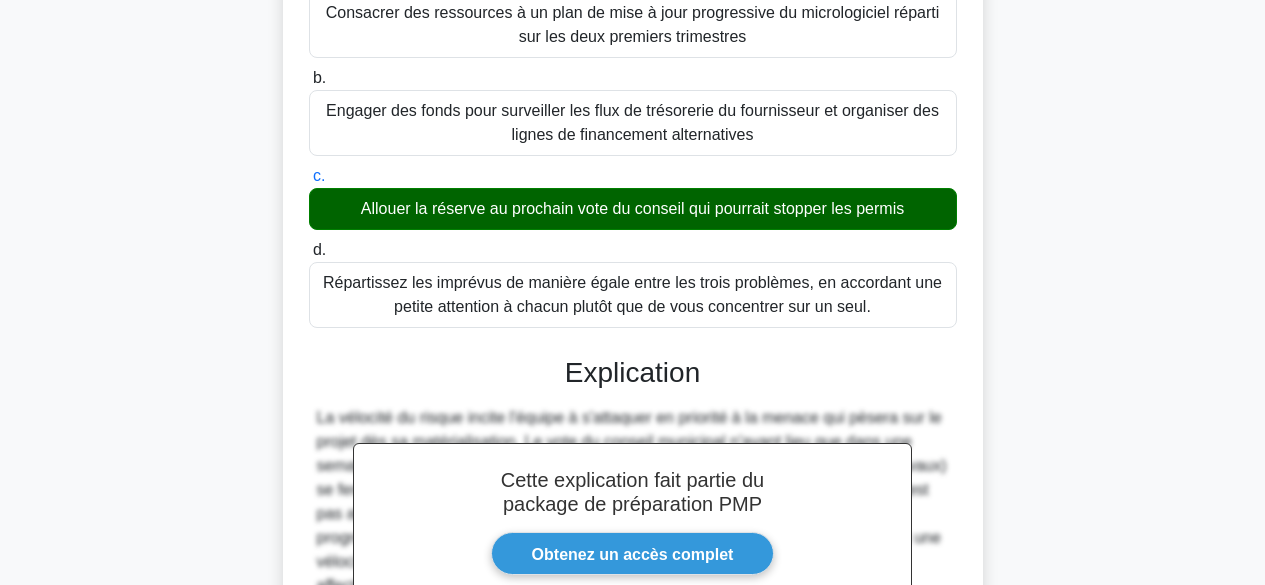 scroll, scrollTop: 676, scrollLeft: 0, axis: vertical 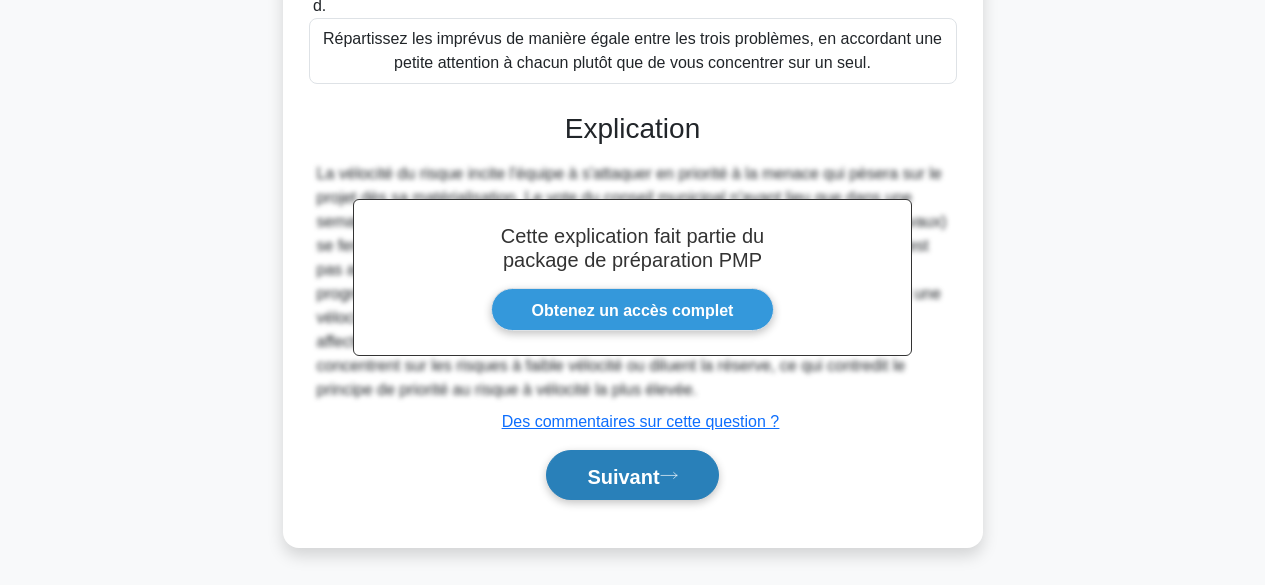 click on "Suivant" at bounding box center [623, 476] 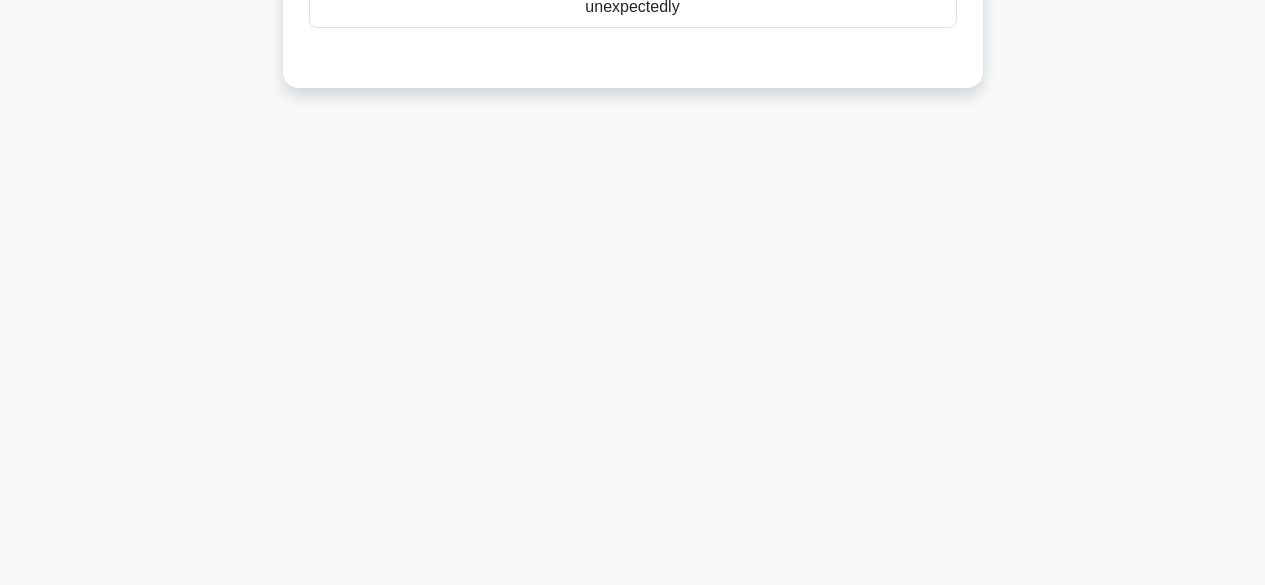 scroll, scrollTop: 495, scrollLeft: 0, axis: vertical 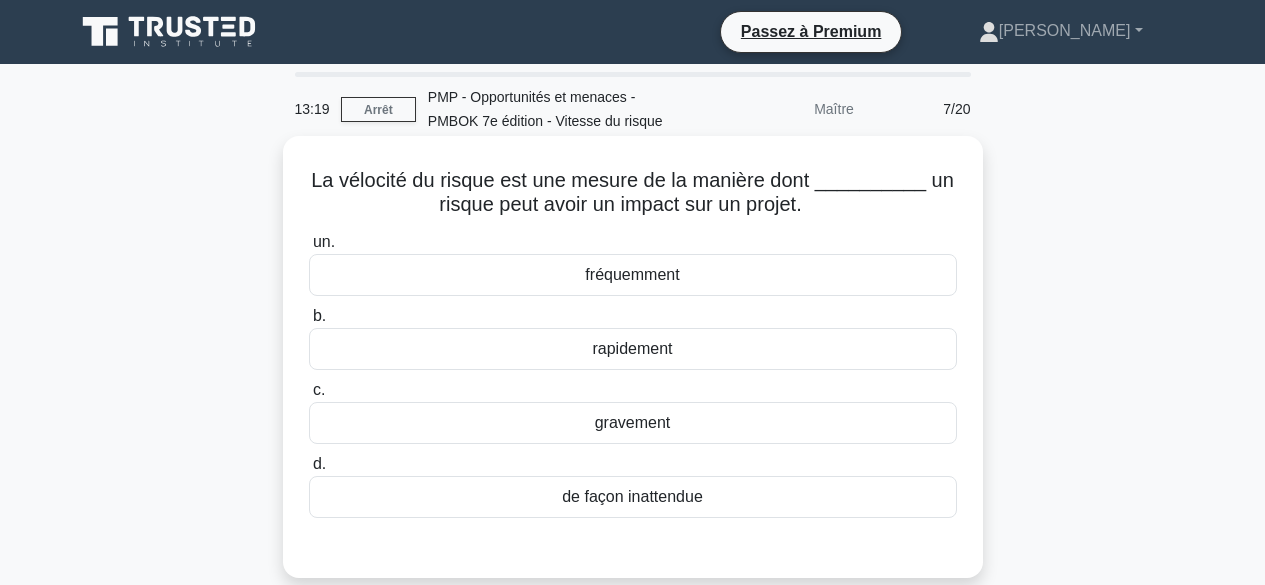 click on "rapidement" at bounding box center [633, 349] 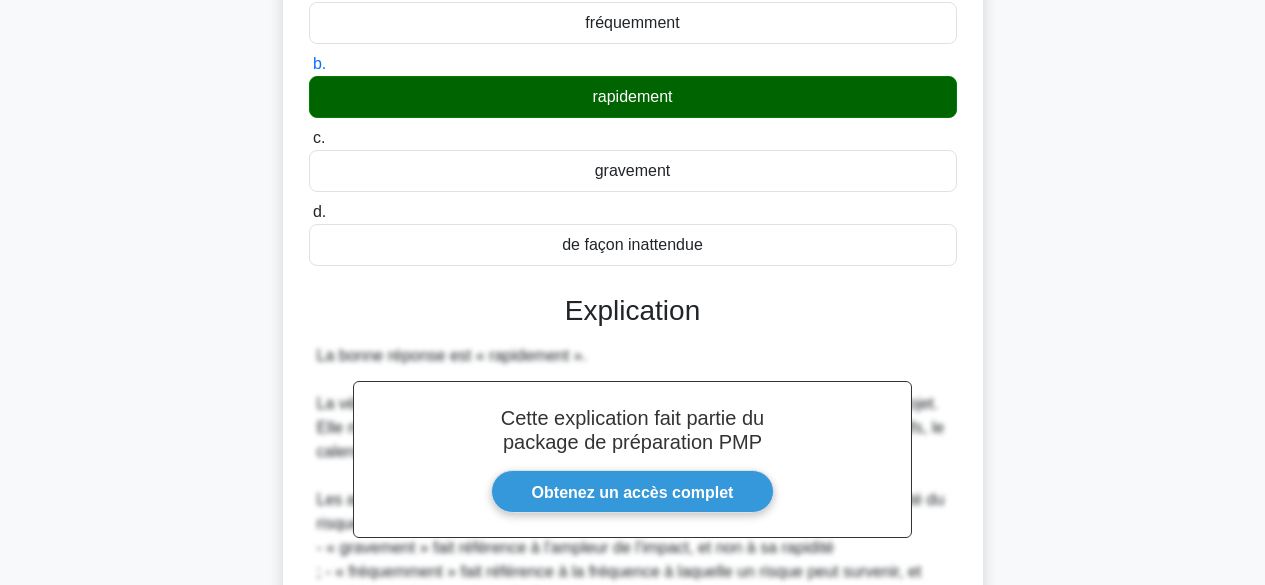 scroll, scrollTop: 508, scrollLeft: 0, axis: vertical 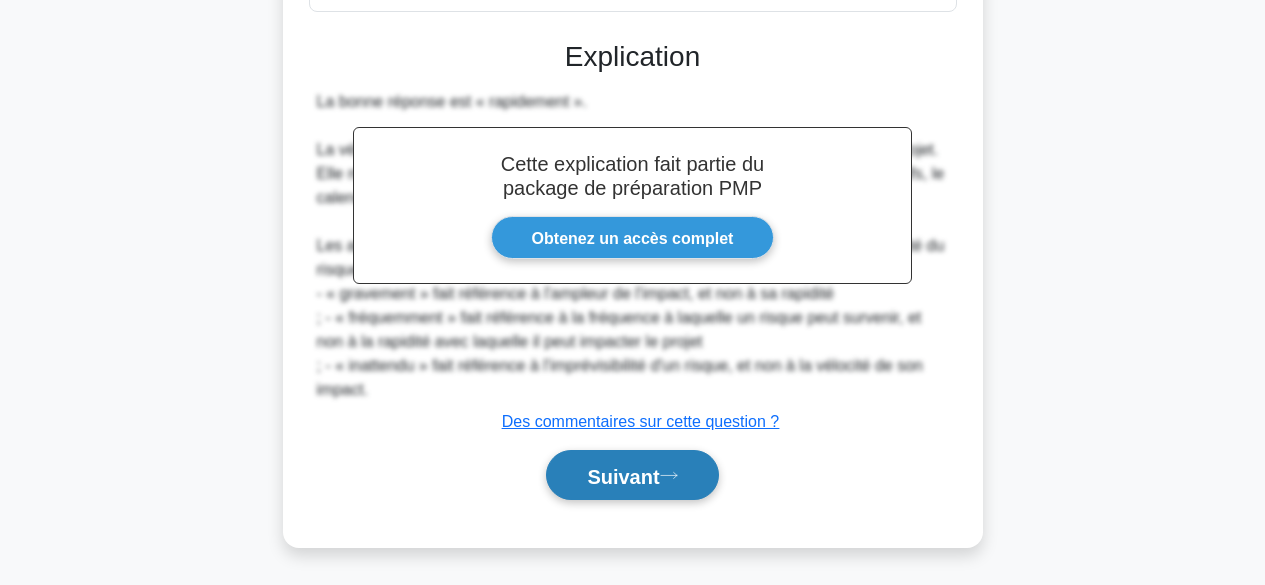 click on "Suivant" at bounding box center [623, 476] 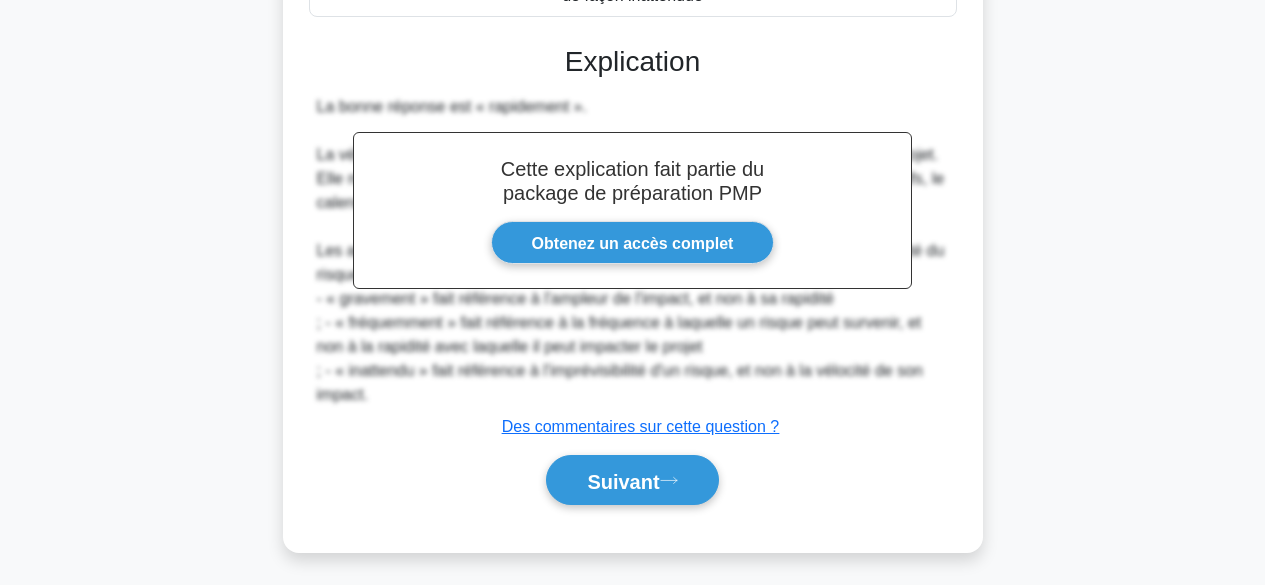 scroll, scrollTop: 495, scrollLeft: 0, axis: vertical 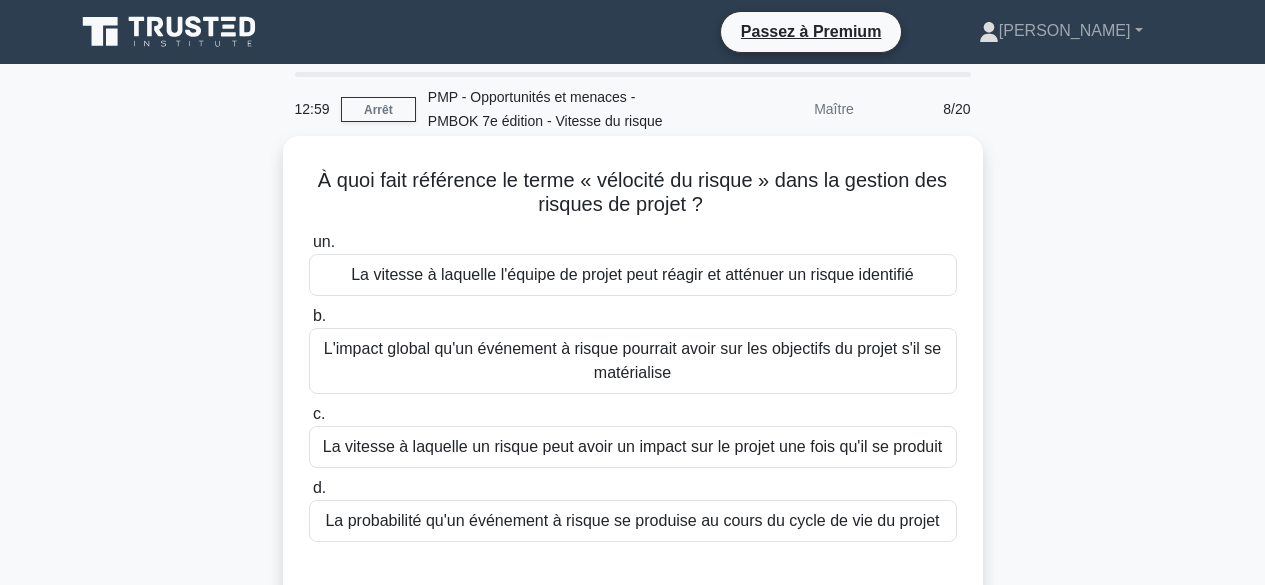 click on "La vitesse à laquelle un risque peut avoir un impact sur le projet une fois qu'il se produit" at bounding box center (632, 446) 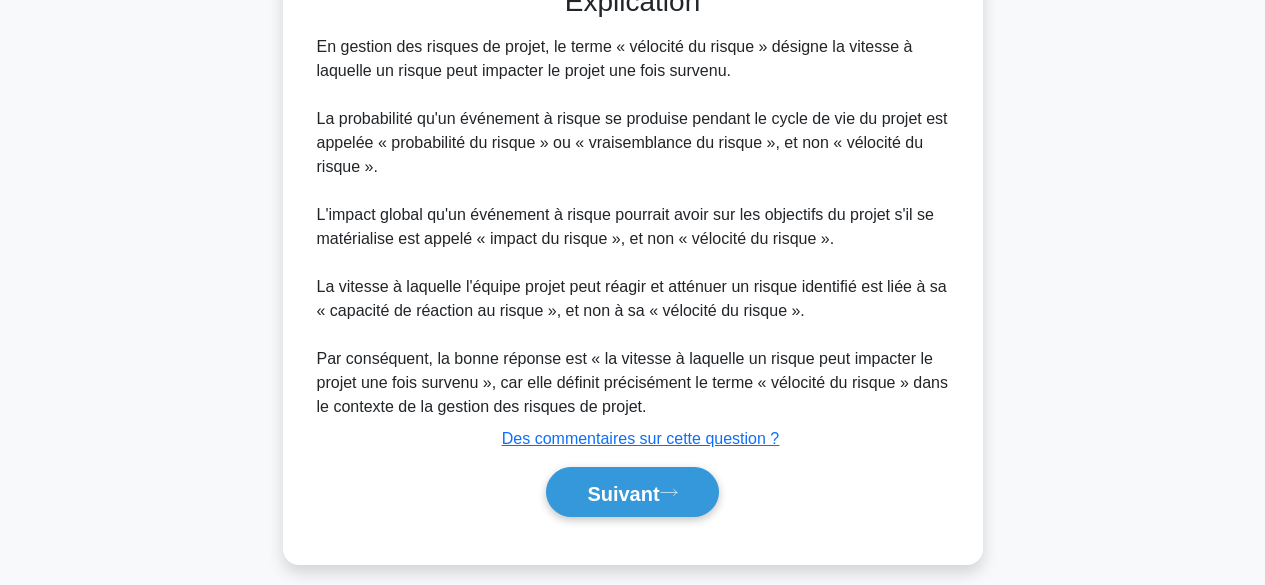 scroll, scrollTop: 628, scrollLeft: 0, axis: vertical 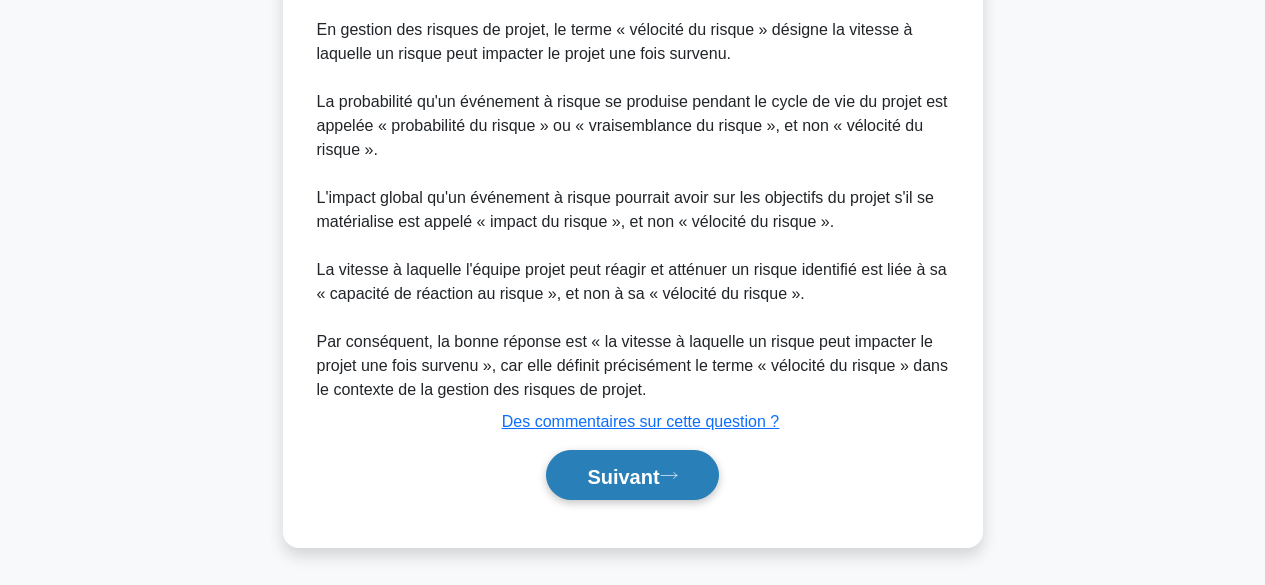 click on "Suivant" at bounding box center (623, 476) 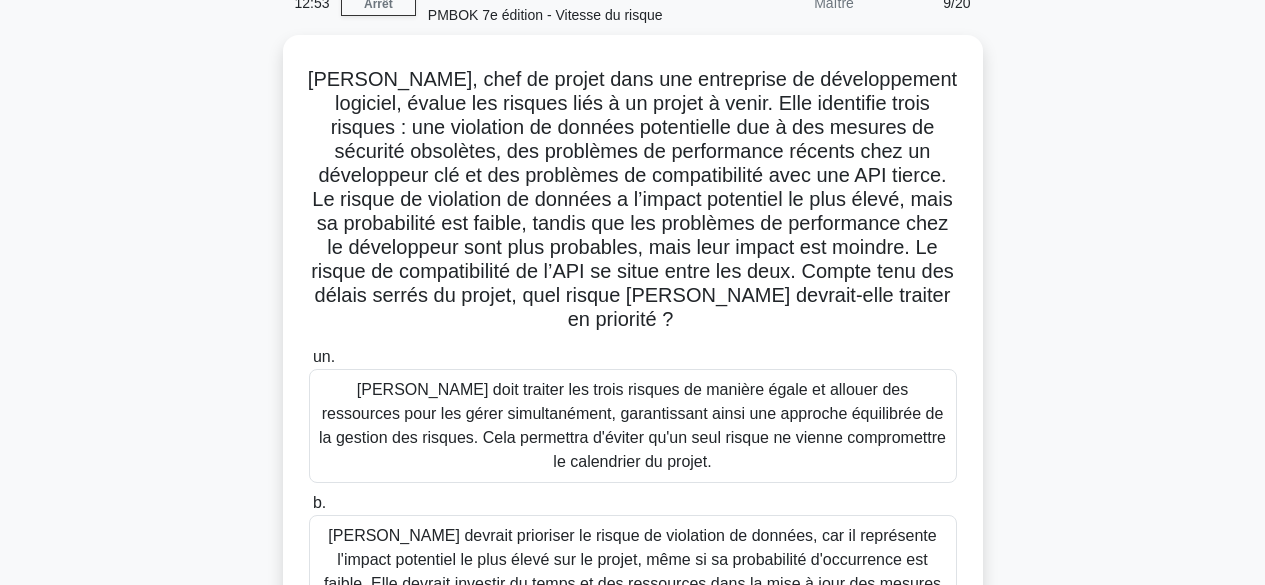 scroll, scrollTop: 74, scrollLeft: 0, axis: vertical 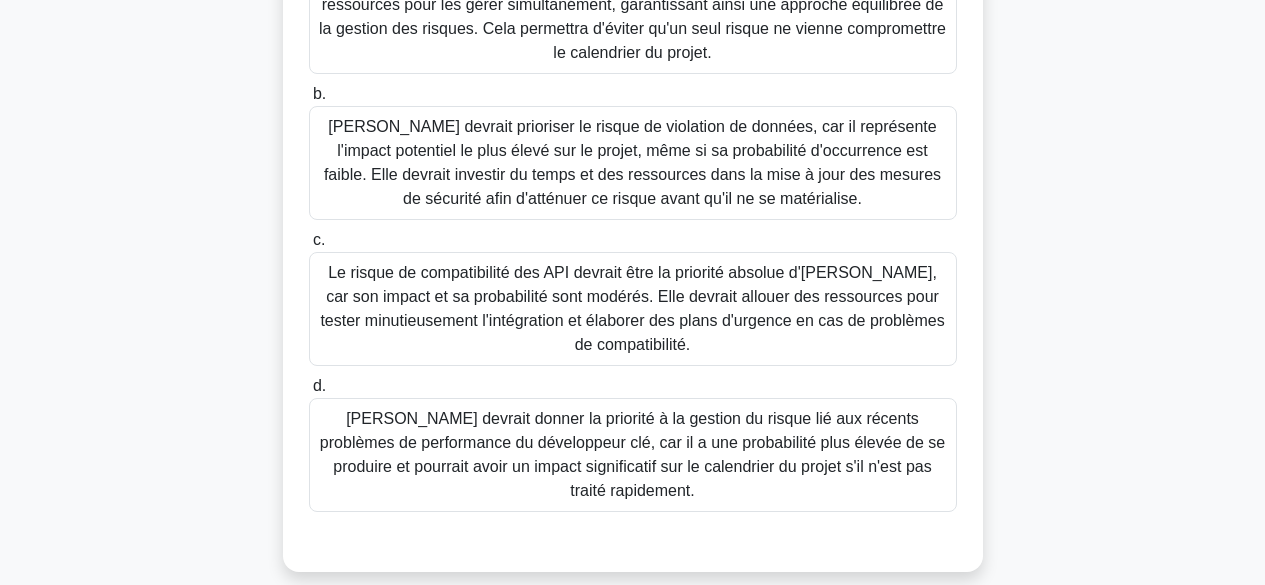 click on "Amy devrait donner la priorité à la gestion du risque lié aux récents problèmes de performance du développeur clé, car il a une probabilité plus élevée de se produire et pourrait avoir un impact significatif sur le calendrier du projet s'il n'est pas traité rapidement." at bounding box center [632, 454] 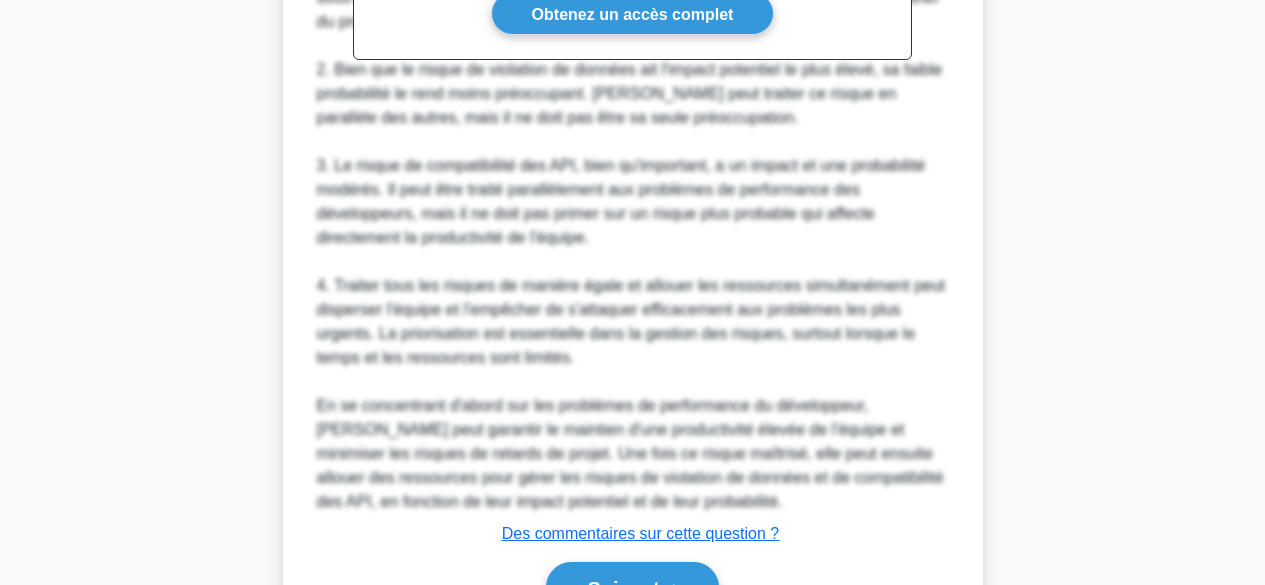 scroll, scrollTop: 1348, scrollLeft: 0, axis: vertical 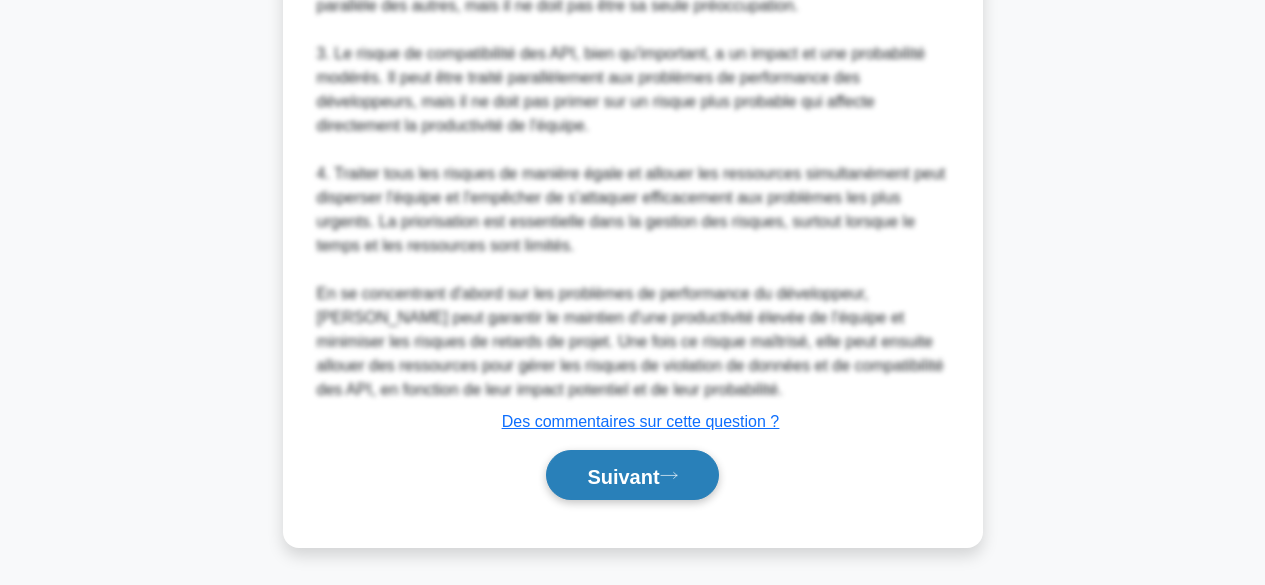 click on "Suivant" at bounding box center (623, 476) 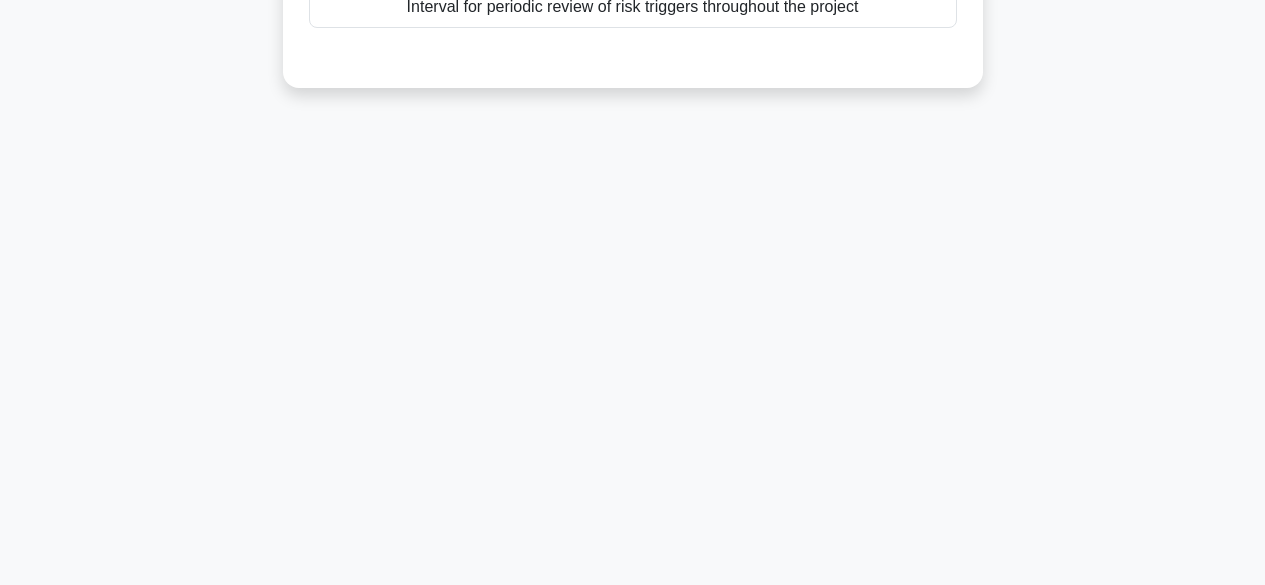 scroll, scrollTop: 495, scrollLeft: 0, axis: vertical 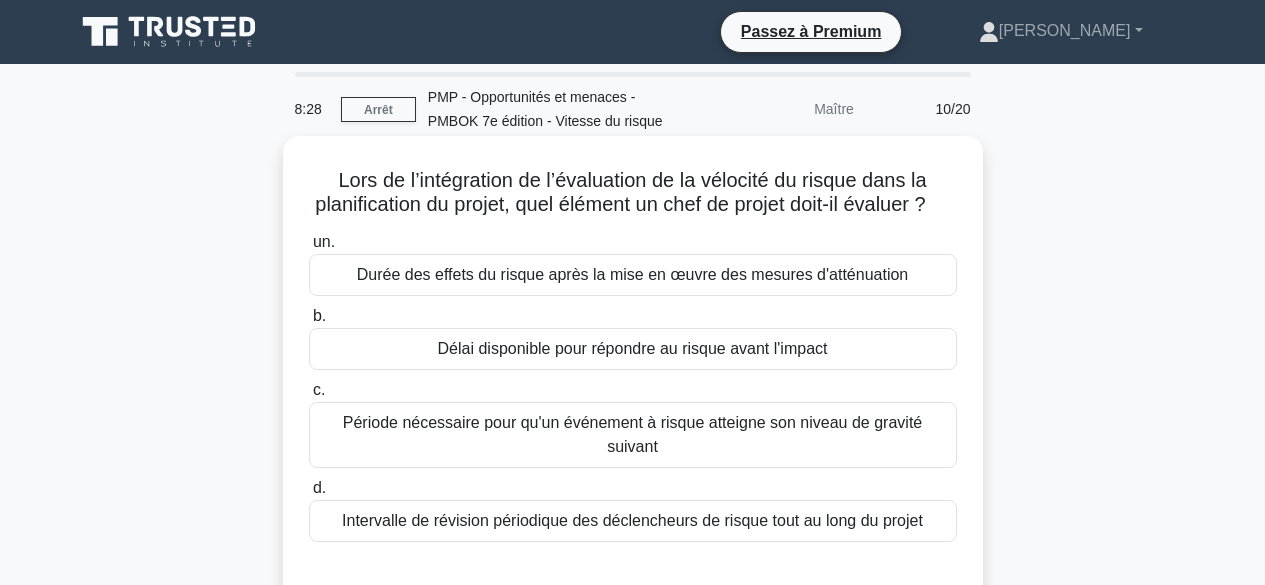 click on "Délai disponible pour répondre au risque avant l'impact" at bounding box center (633, 348) 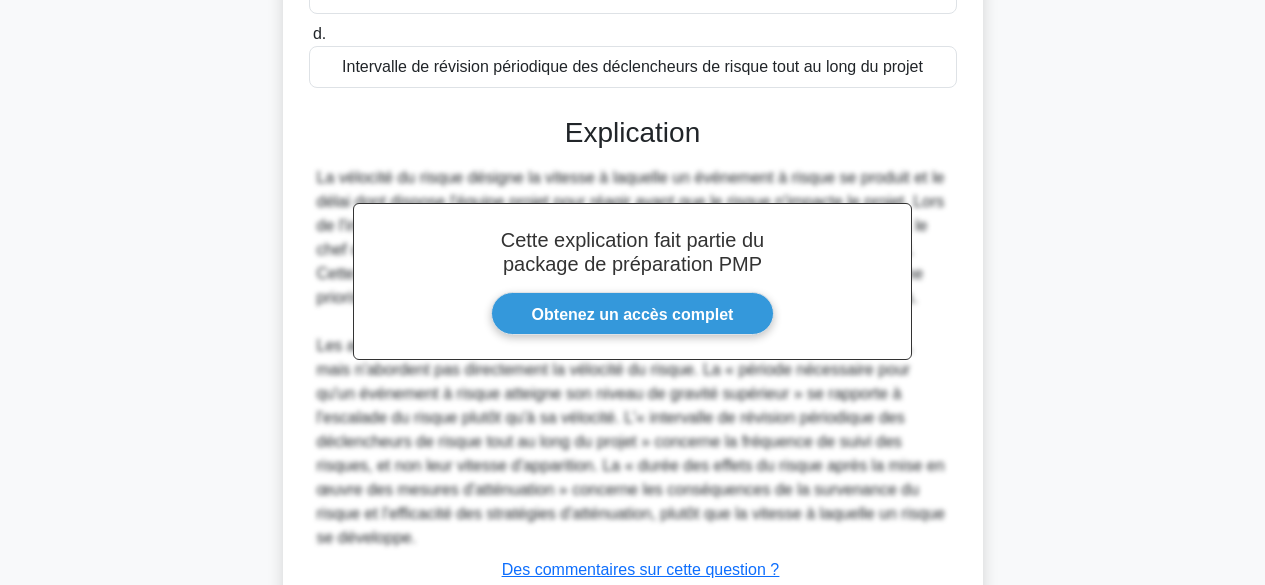 scroll, scrollTop: 580, scrollLeft: 0, axis: vertical 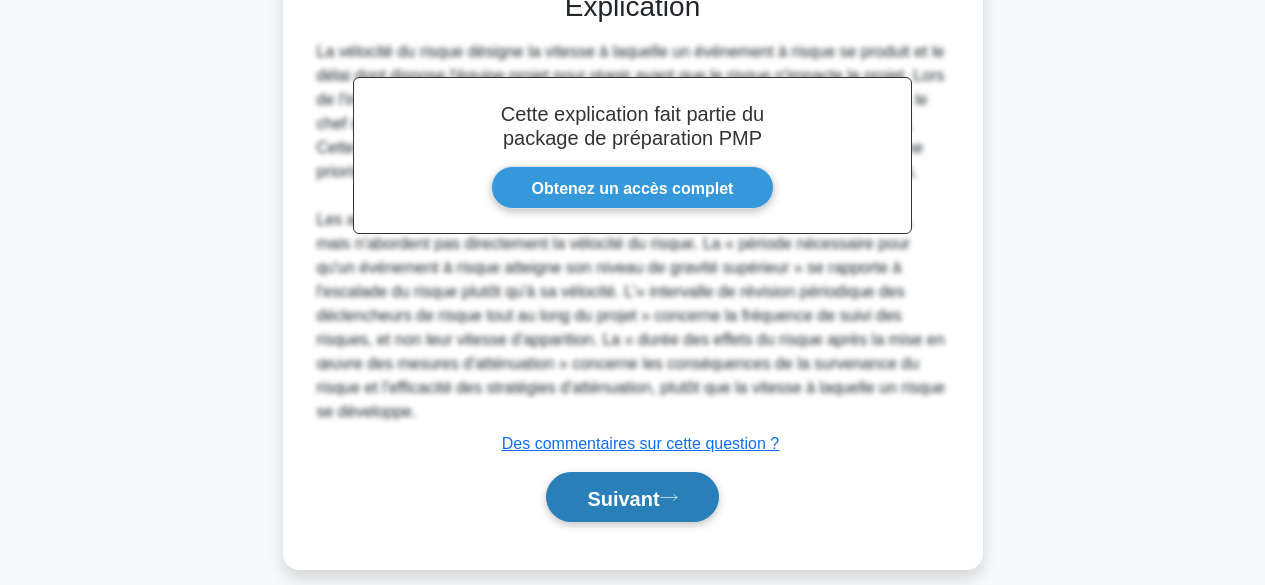 click on "Suivant" at bounding box center (623, 498) 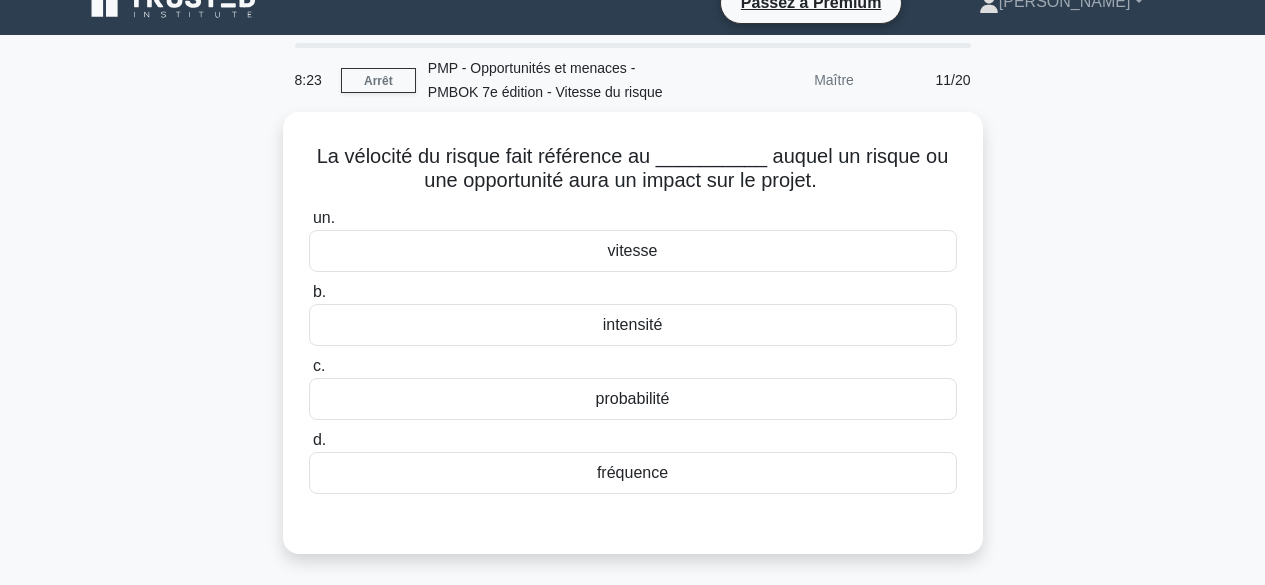 scroll, scrollTop: 0, scrollLeft: 0, axis: both 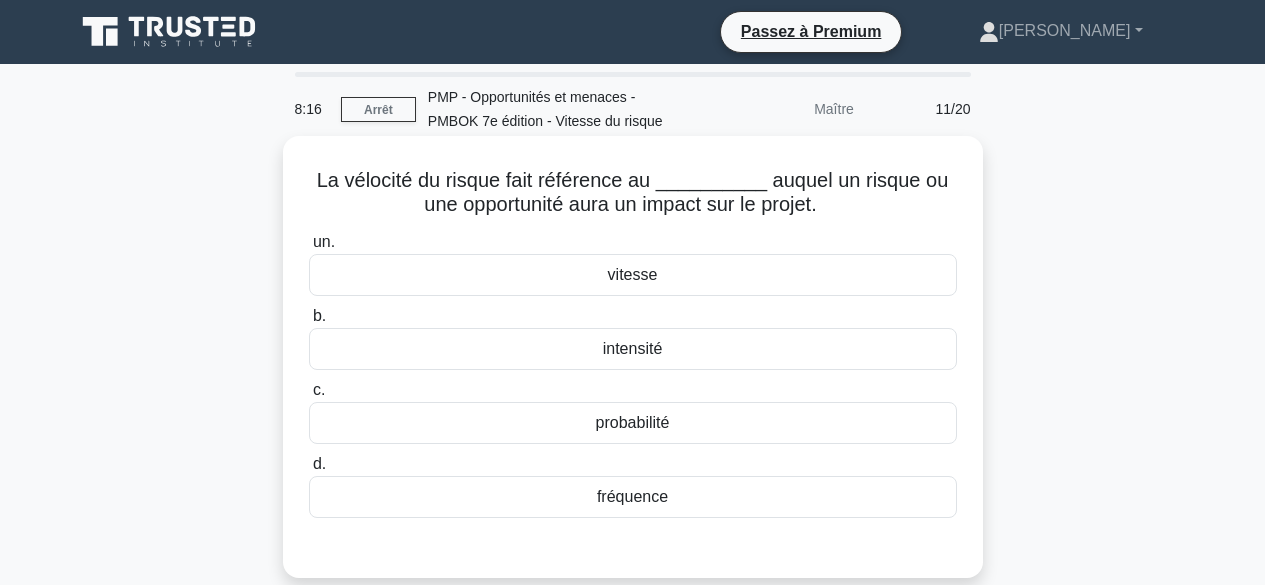 click on "vitesse" at bounding box center [633, 274] 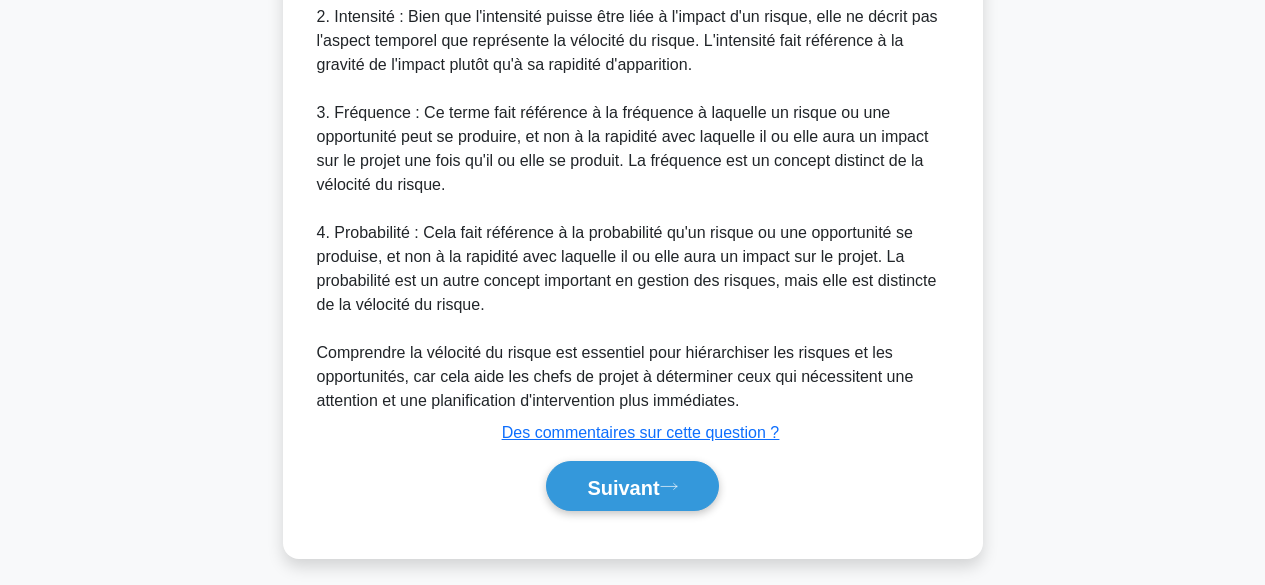 scroll, scrollTop: 940, scrollLeft: 0, axis: vertical 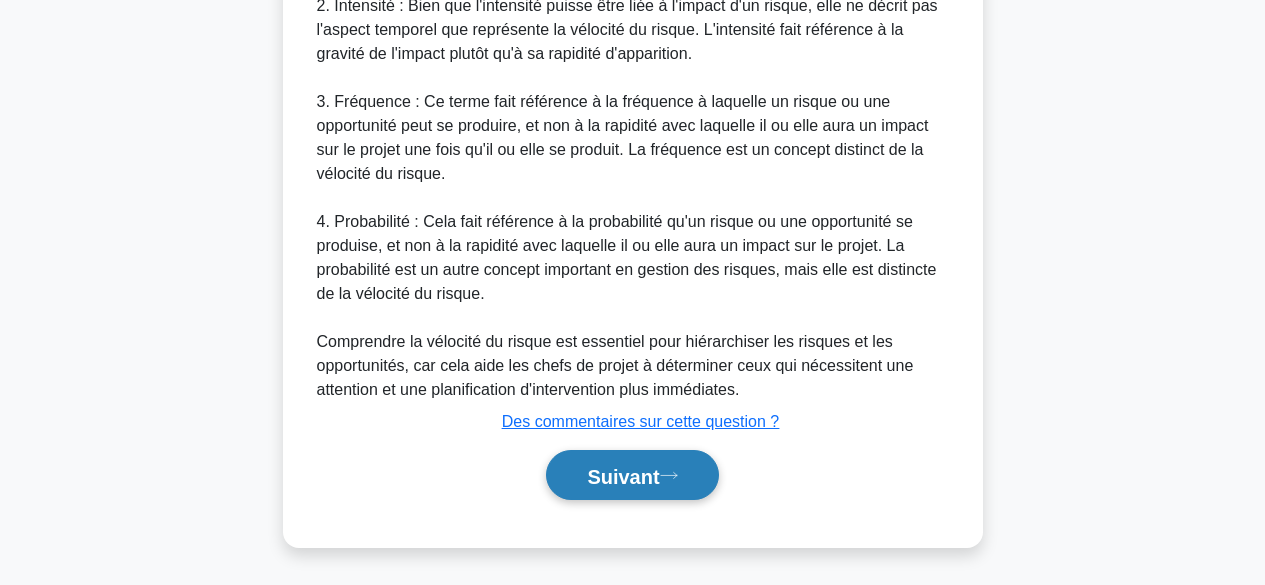 click on "Suivant" at bounding box center [623, 476] 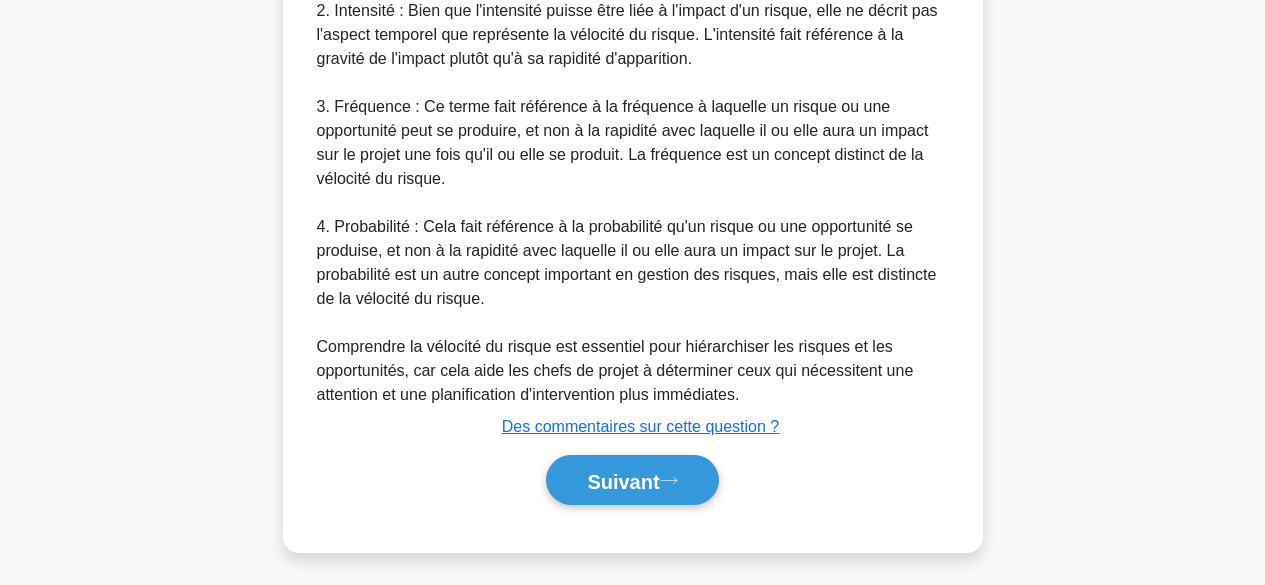 scroll, scrollTop: 495, scrollLeft: 0, axis: vertical 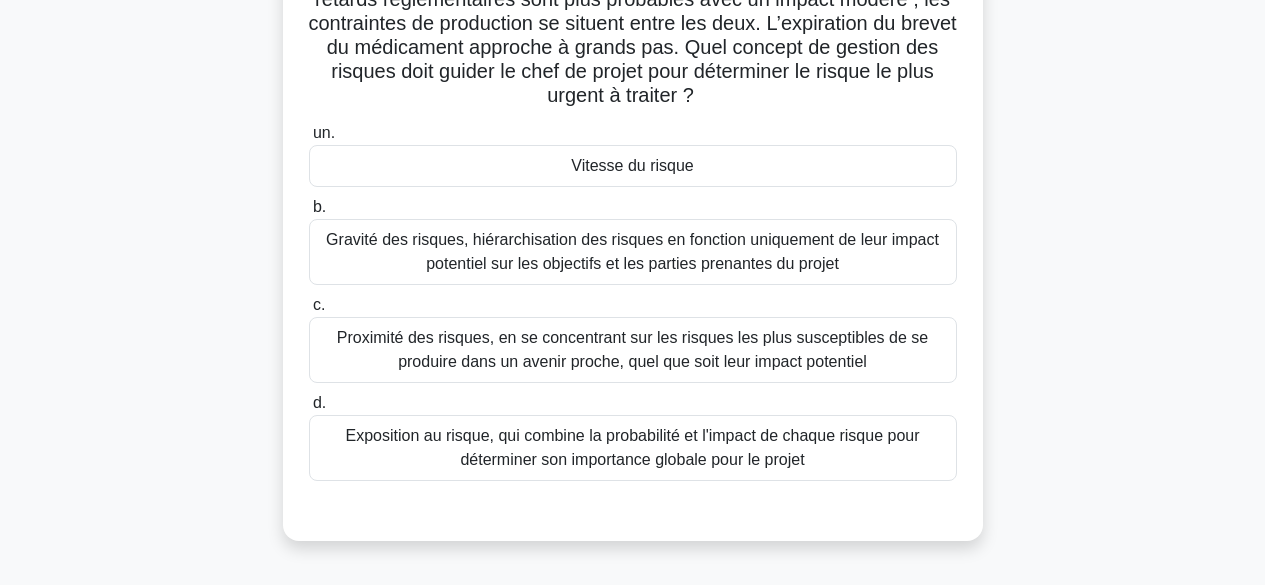 click on "Vitesse du risque" at bounding box center [633, 166] 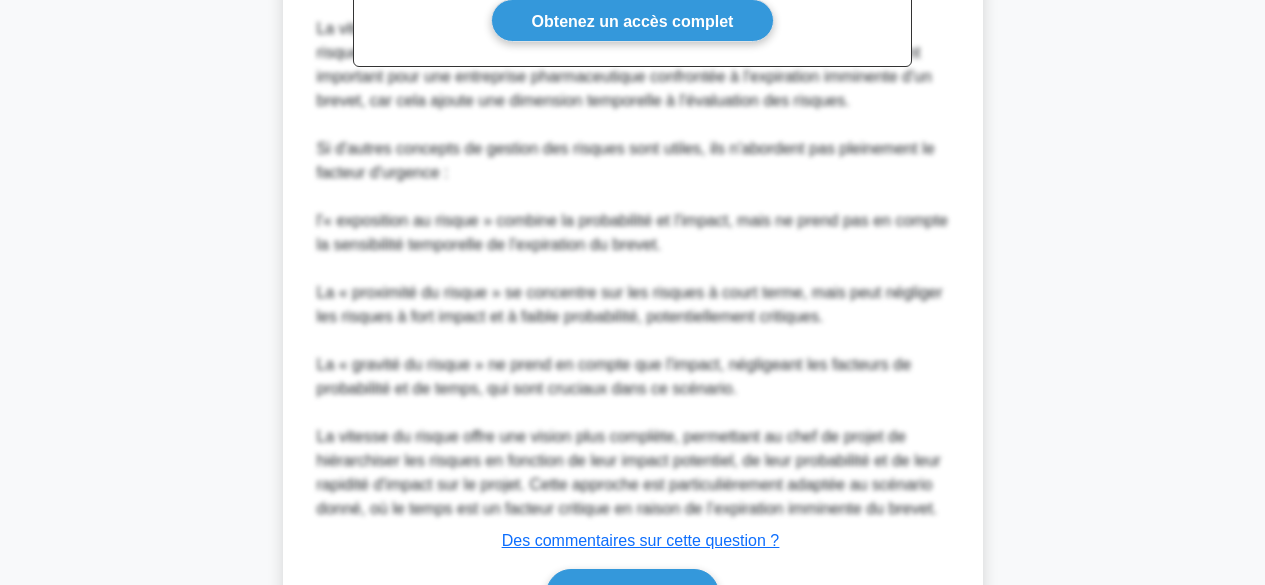 scroll, scrollTop: 1108, scrollLeft: 0, axis: vertical 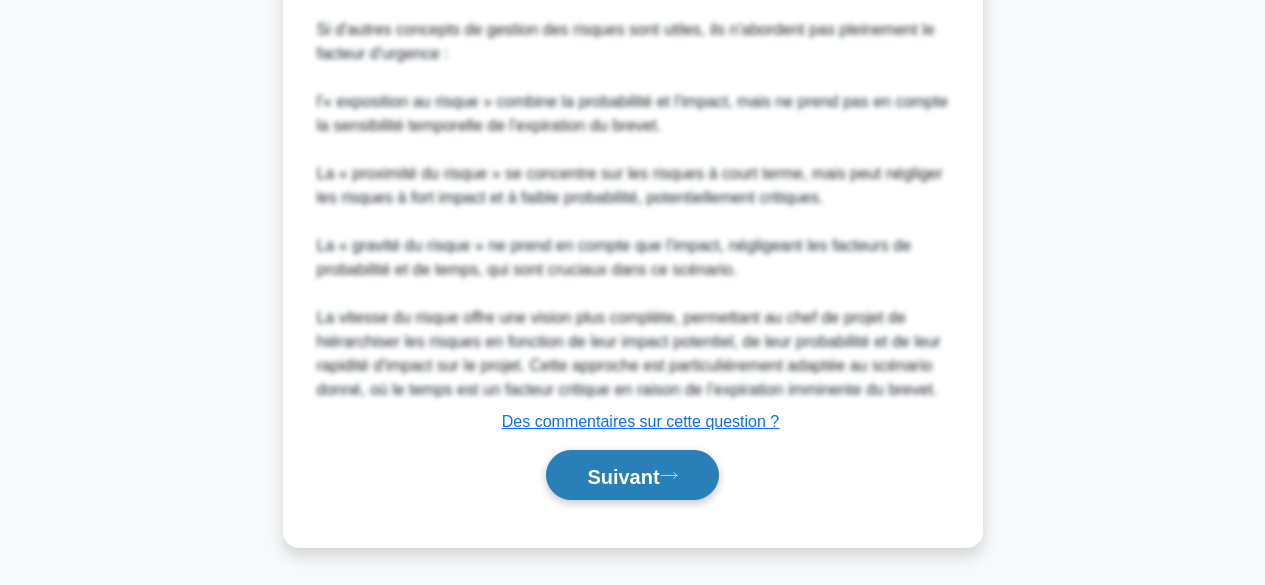 click on "Suivant" at bounding box center (623, 476) 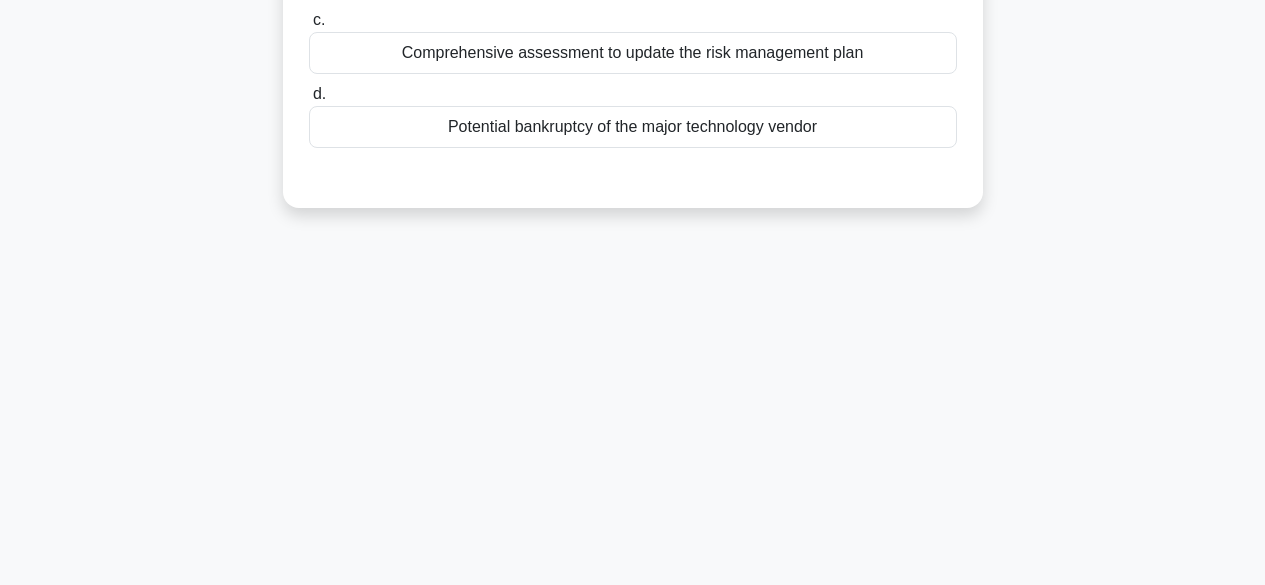 scroll, scrollTop: 495, scrollLeft: 0, axis: vertical 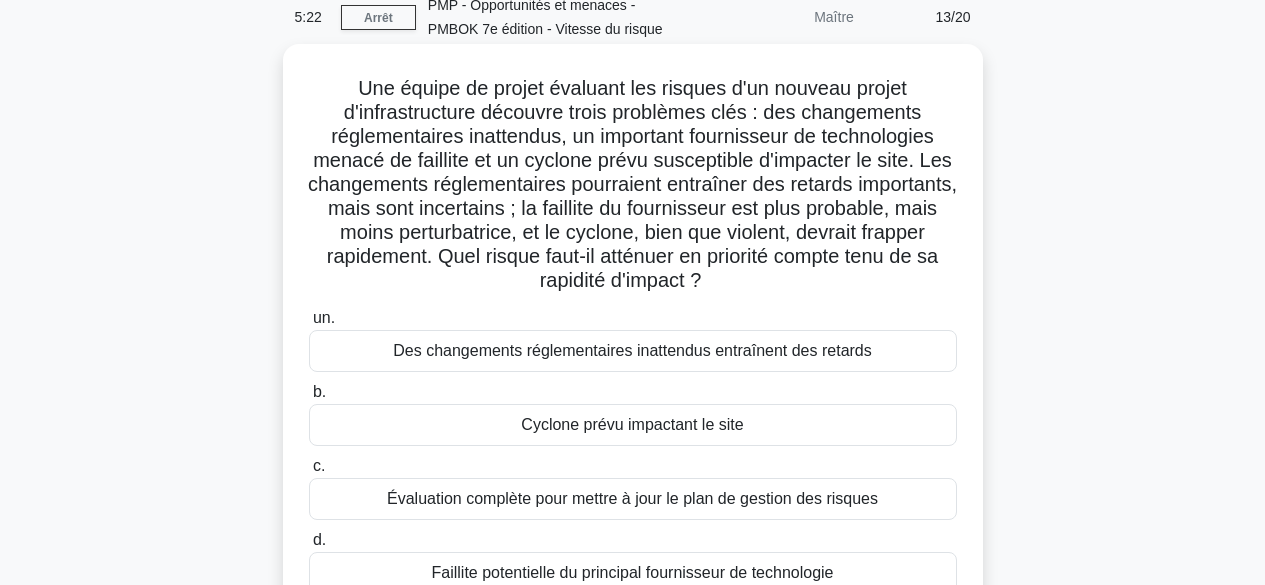 click on "Cyclone prévu impactant le site" at bounding box center (632, 424) 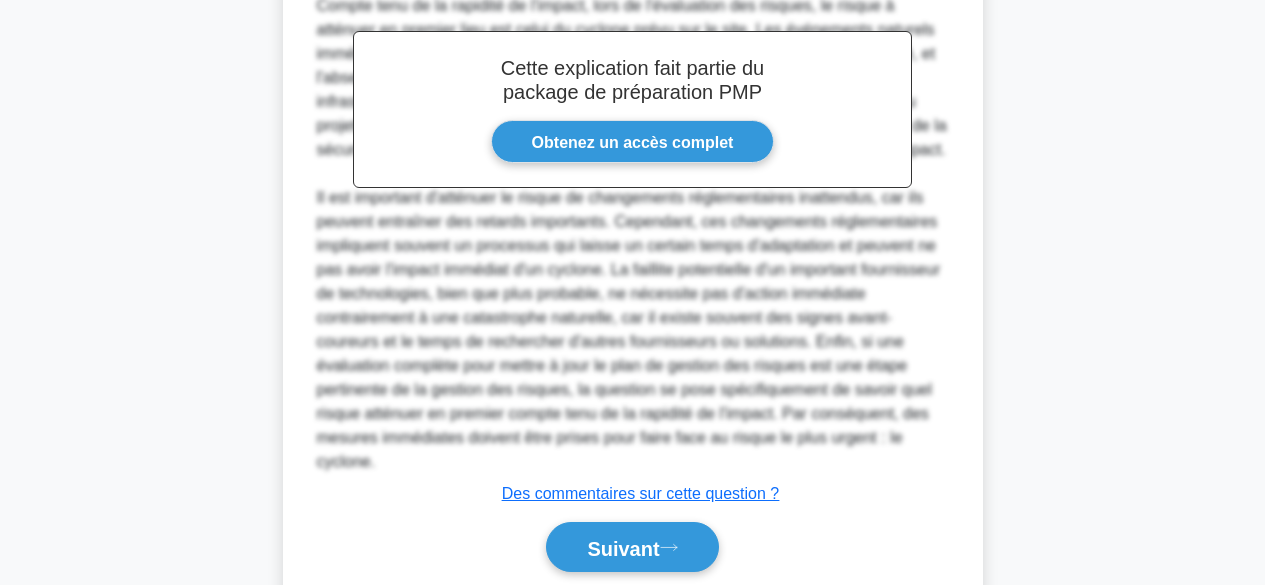 scroll, scrollTop: 844, scrollLeft: 0, axis: vertical 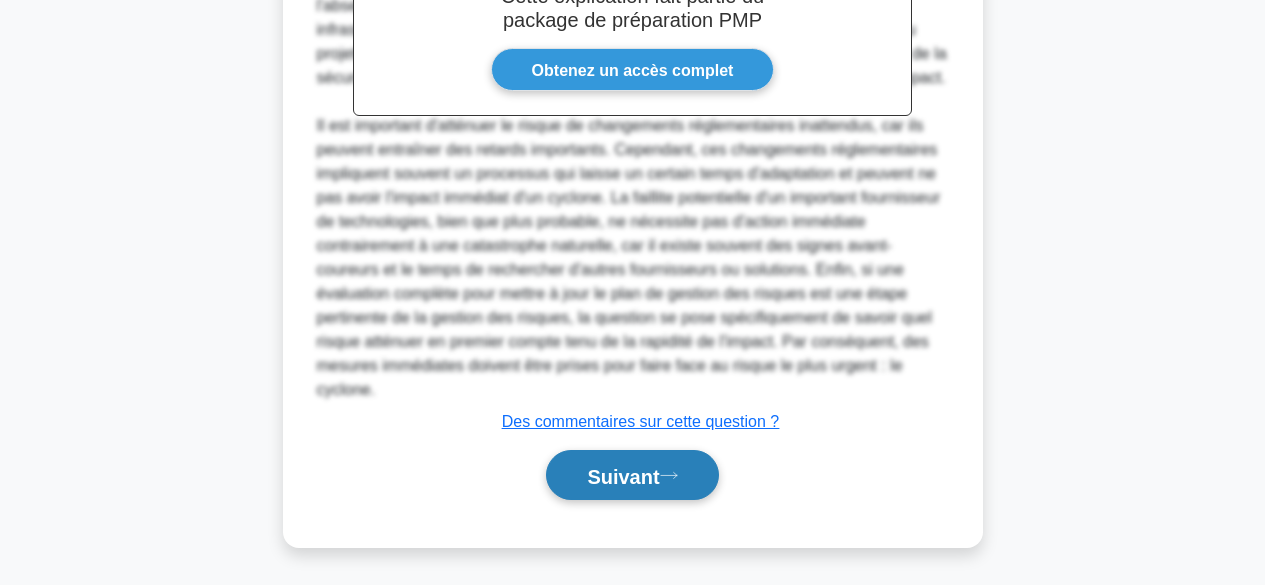 click on "Suivant" at bounding box center (623, 476) 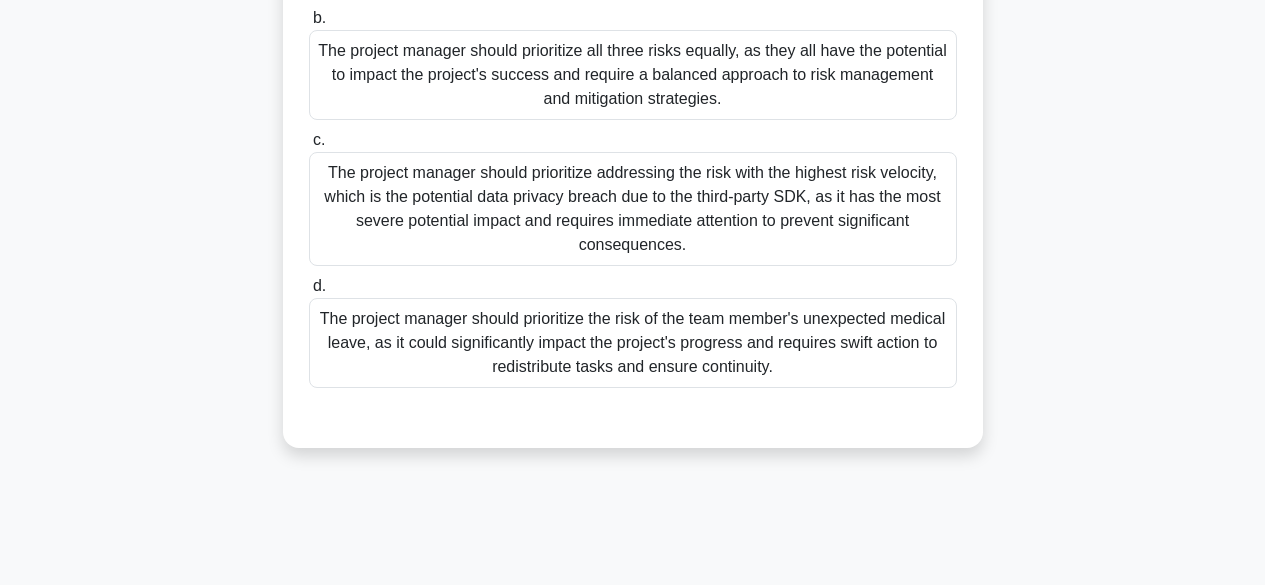 scroll, scrollTop: 495, scrollLeft: 0, axis: vertical 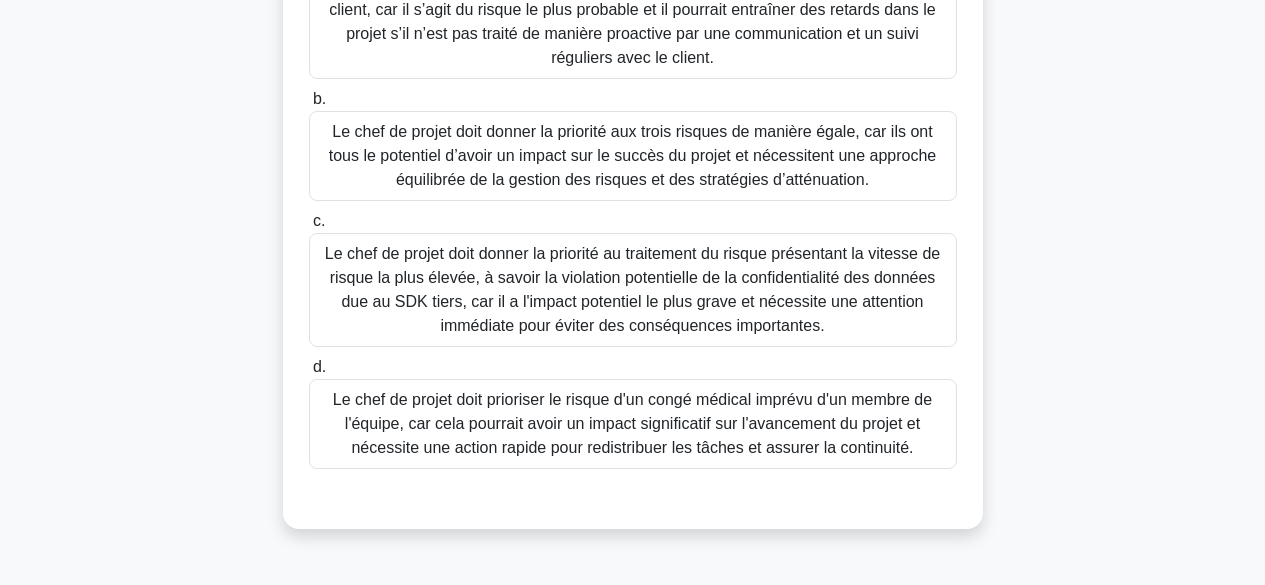 click on "Le chef de projet doit donner la priorité au traitement du risque présentant la vitesse de risque la plus élevée, à savoir la violation potentielle de la confidentialité des données due au SDK tiers, car il a l'impact potentiel le plus grave et nécessite une attention immédiate pour éviter des conséquences importantes." at bounding box center (632, 289) 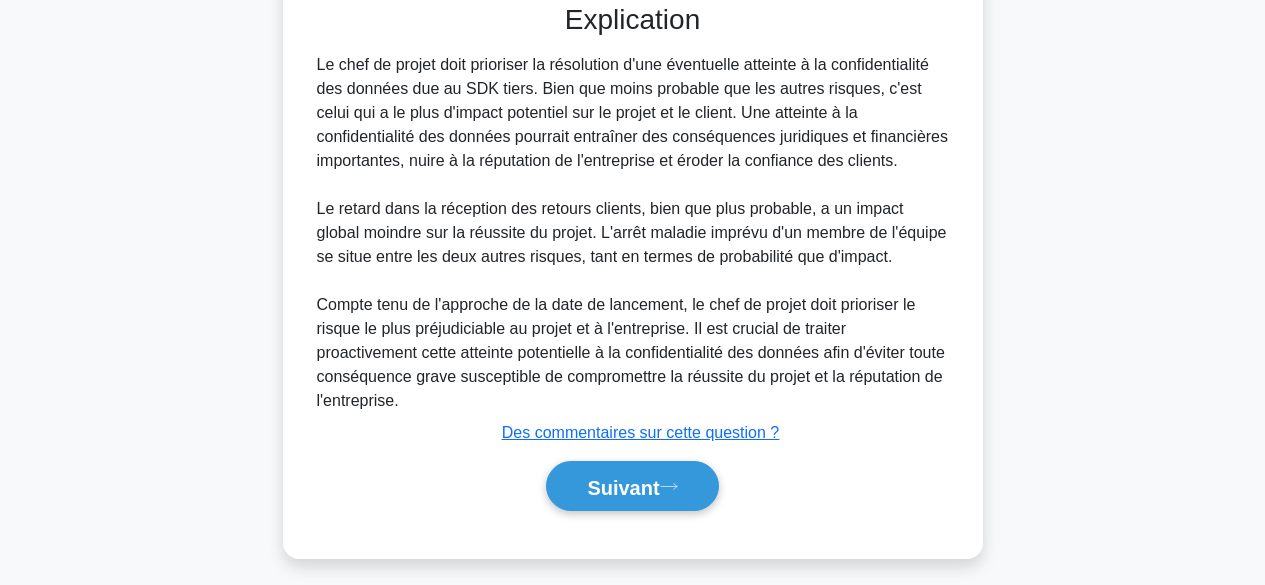 scroll, scrollTop: 988, scrollLeft: 0, axis: vertical 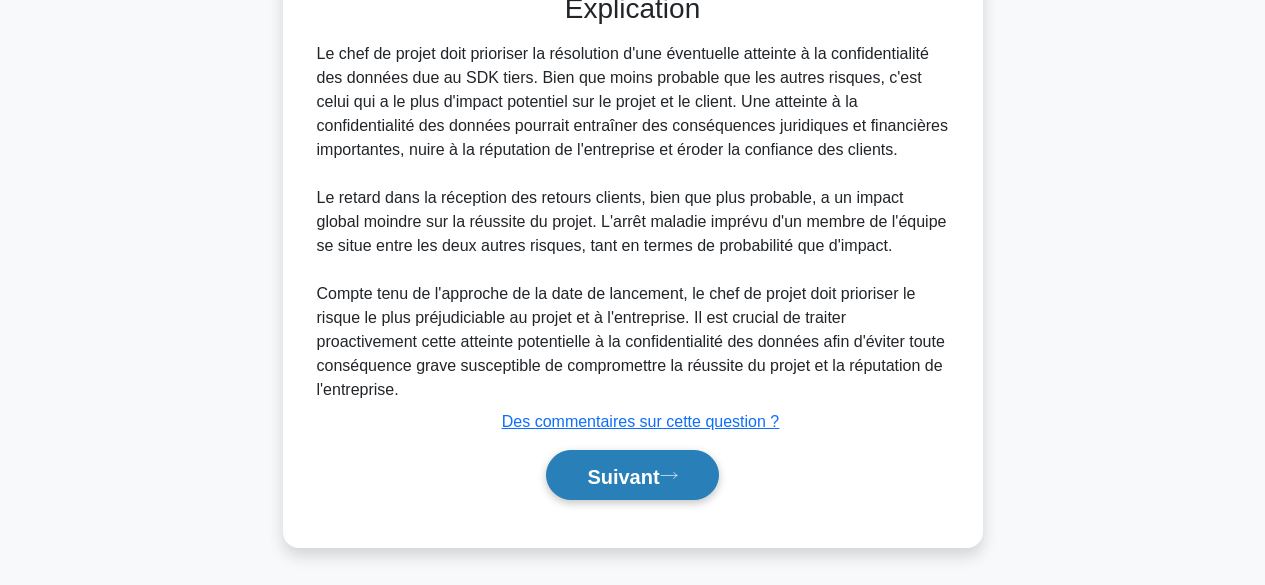 click on "Suivant" at bounding box center [623, 476] 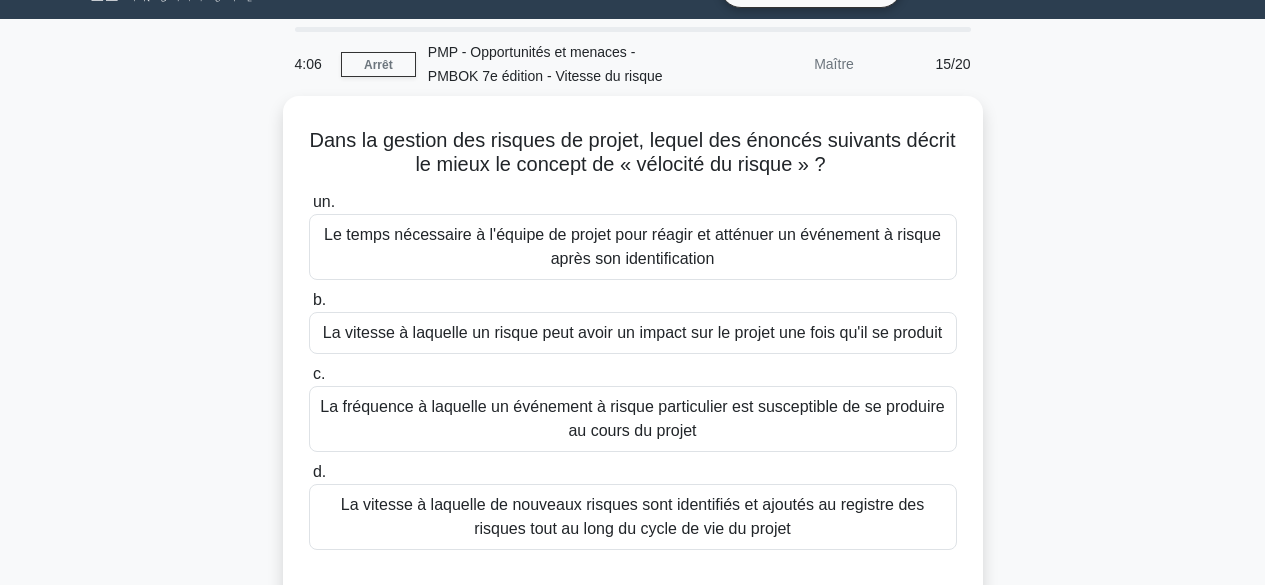 scroll, scrollTop: 24, scrollLeft: 0, axis: vertical 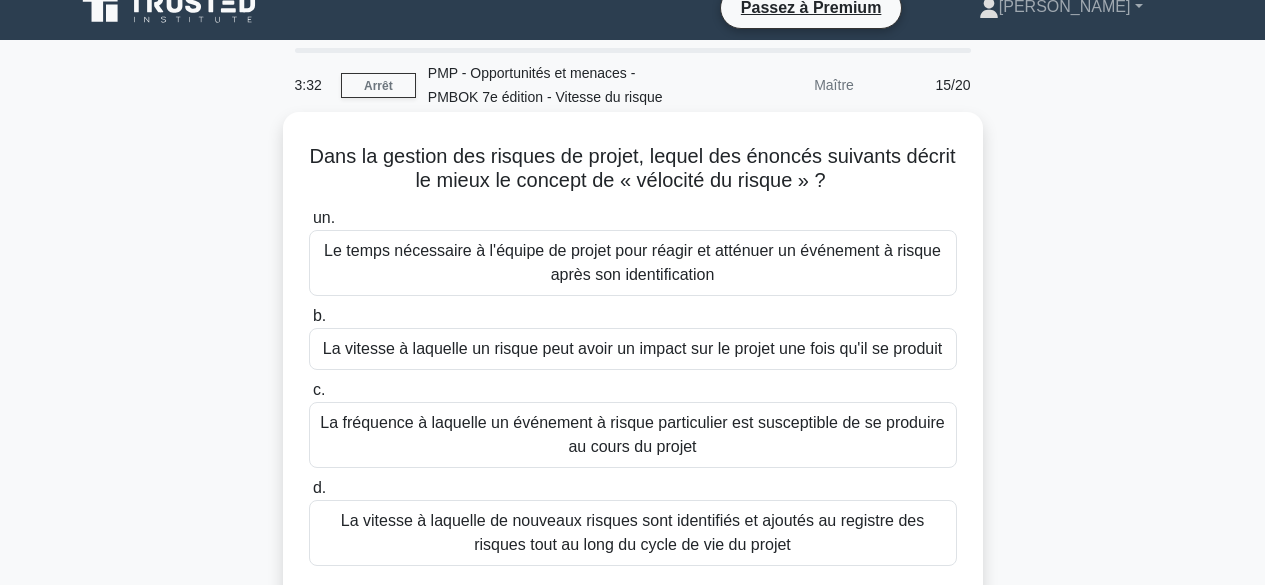 click on "La vitesse à laquelle un risque peut avoir un impact sur le projet une fois qu'il se produit" at bounding box center [632, 348] 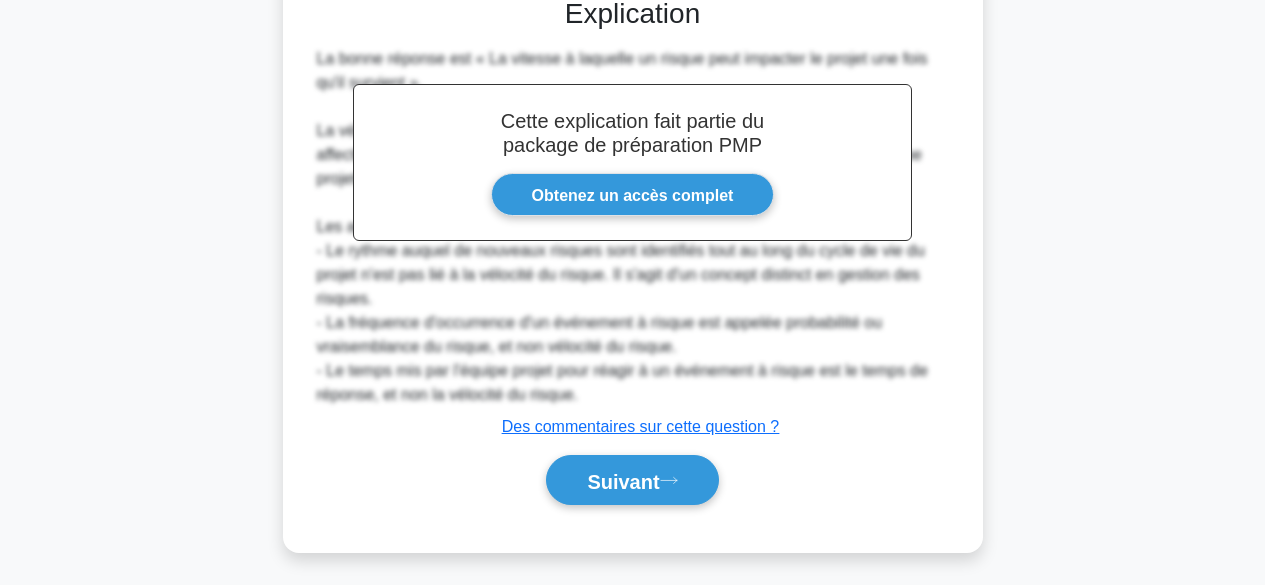 scroll, scrollTop: 642, scrollLeft: 0, axis: vertical 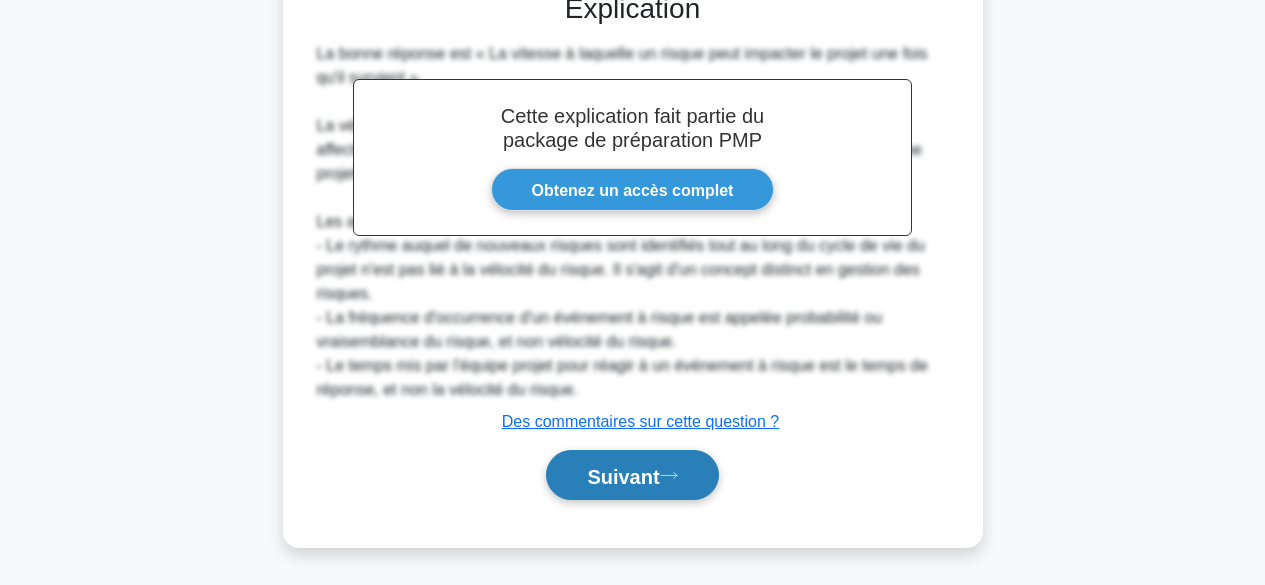 click on "Suivant" at bounding box center [623, 476] 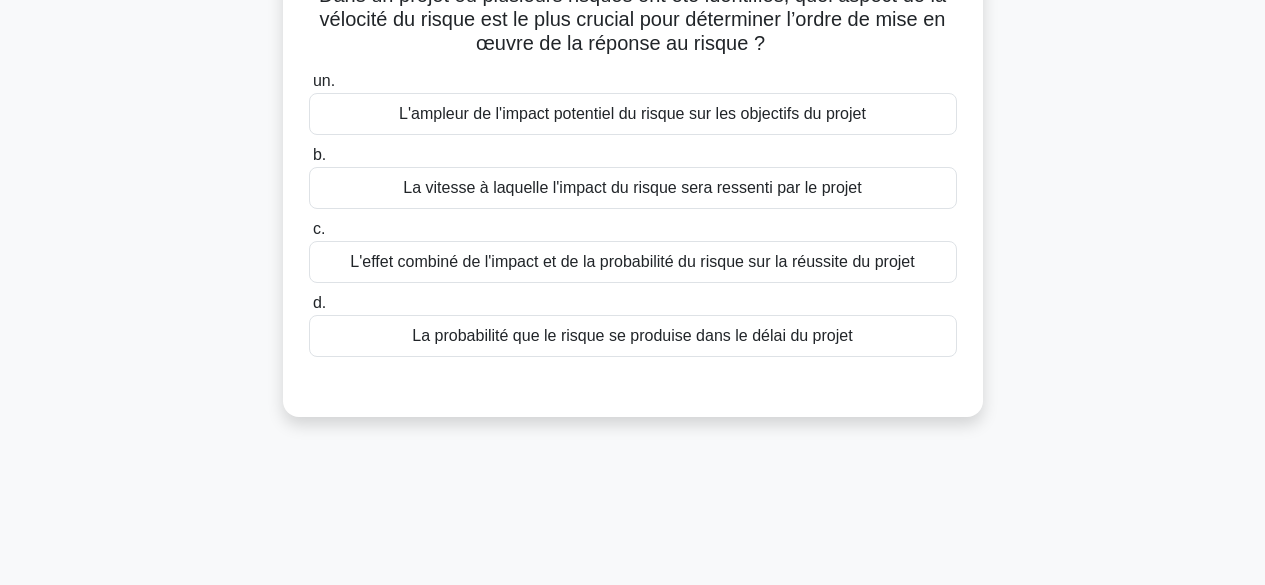 scroll, scrollTop: 0, scrollLeft: 0, axis: both 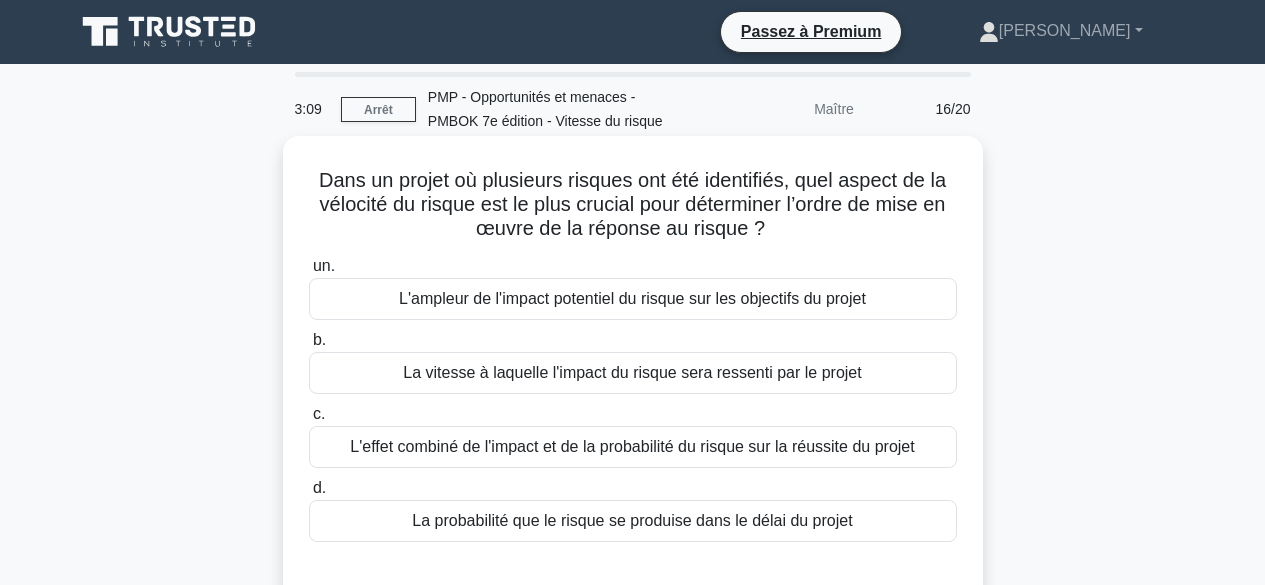 click on "La vitesse à laquelle l'impact du risque sera ressenti par le projet" at bounding box center (633, 373) 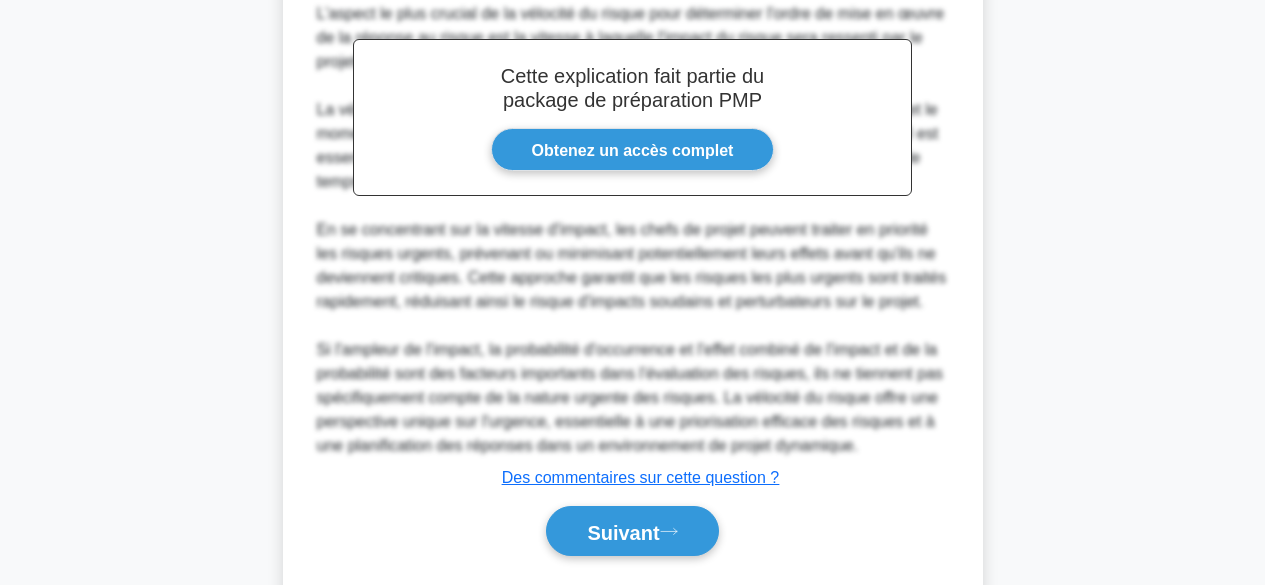 scroll, scrollTop: 676, scrollLeft: 0, axis: vertical 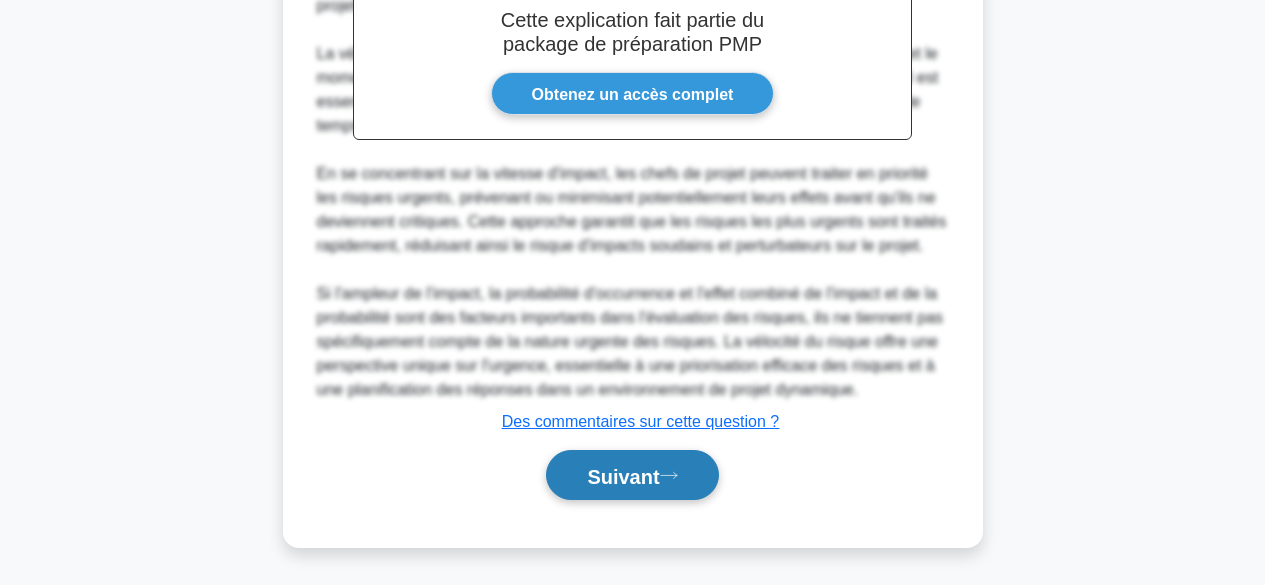 click on "Suivant" at bounding box center (623, 475) 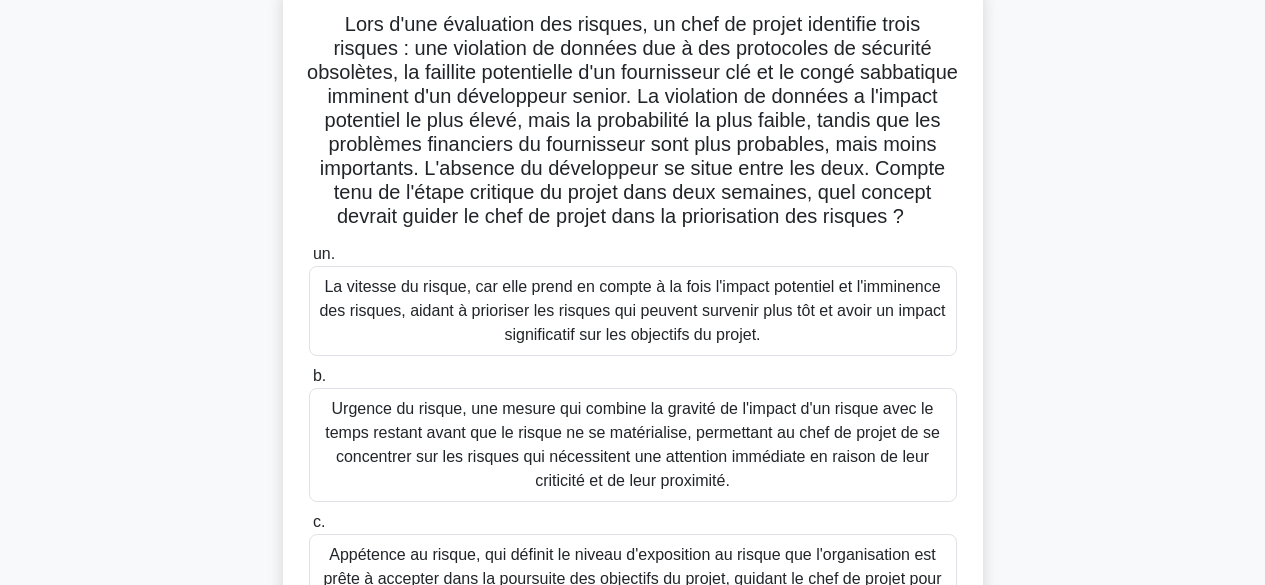 scroll, scrollTop: 112, scrollLeft: 0, axis: vertical 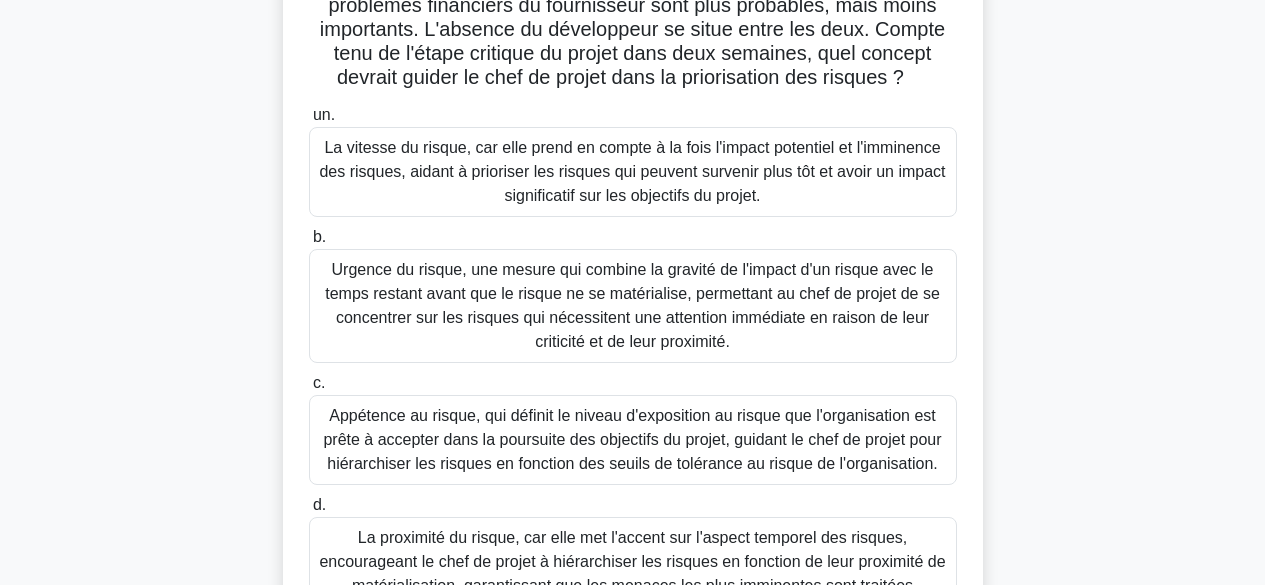 click on "La vitesse du risque, car elle prend en compte à la fois l'impact potentiel et l'imminence des risques, aidant à prioriser les risques qui peuvent survenir plus tôt et avoir un impact significatif sur les objectifs du projet." at bounding box center (633, 172) 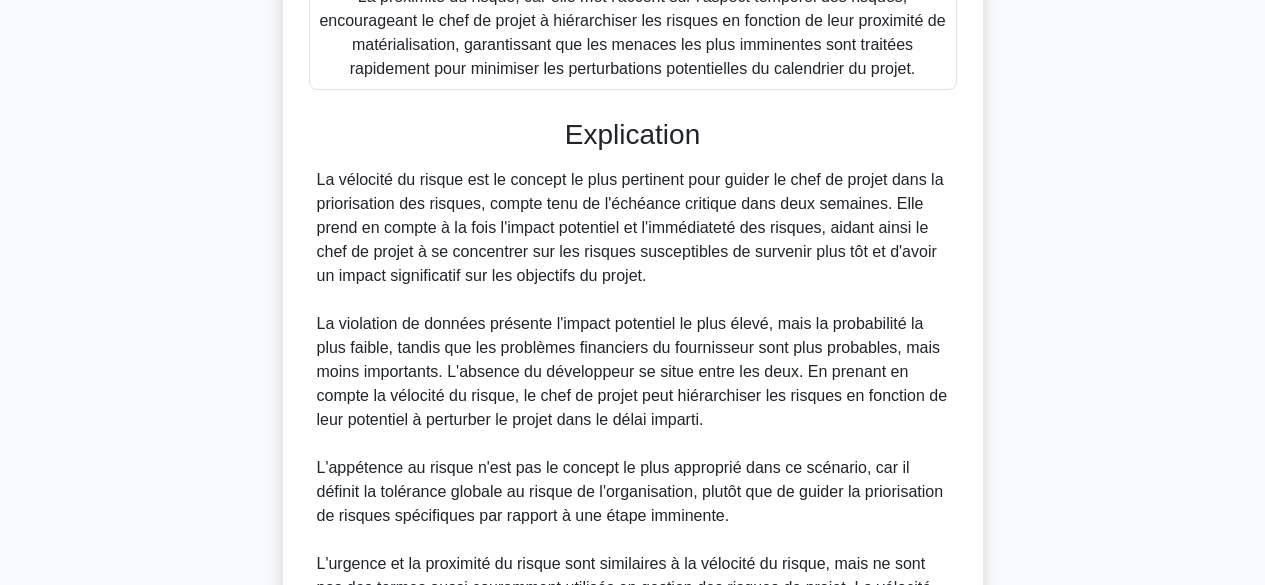 scroll, scrollTop: 1108, scrollLeft: 0, axis: vertical 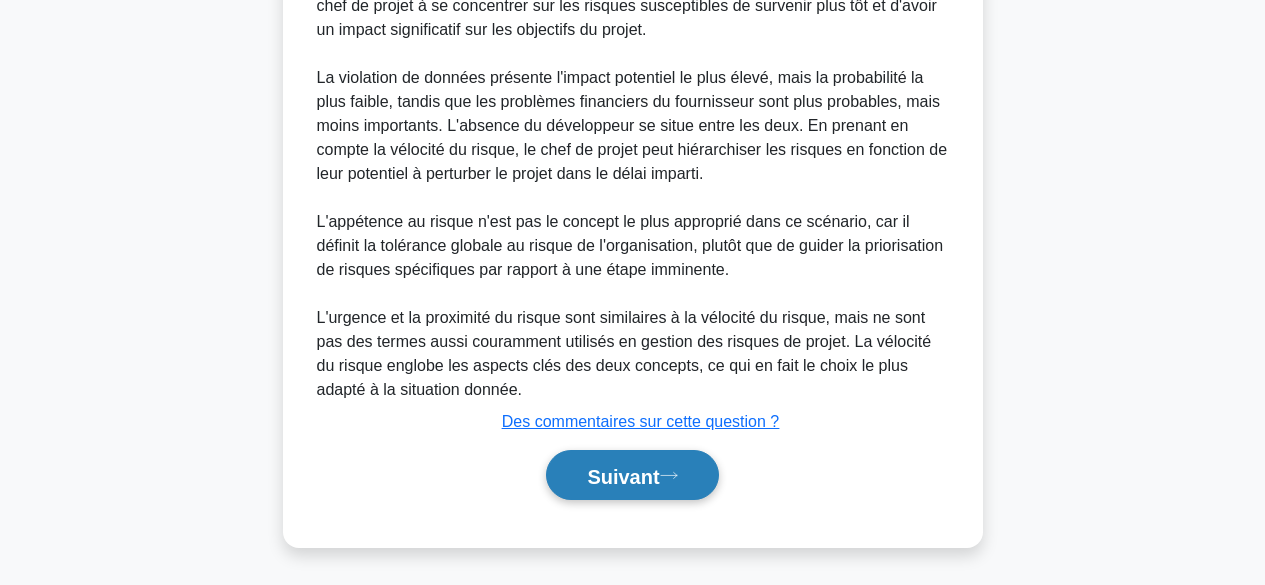 click on "Suivant" at bounding box center (632, 475) 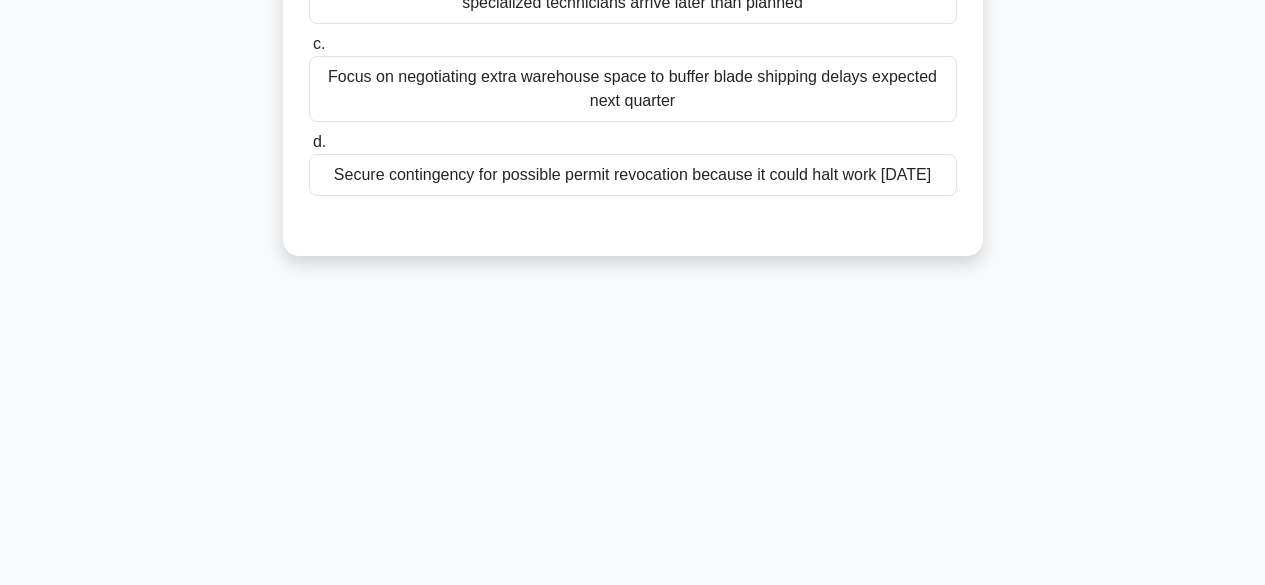 scroll, scrollTop: 495, scrollLeft: 0, axis: vertical 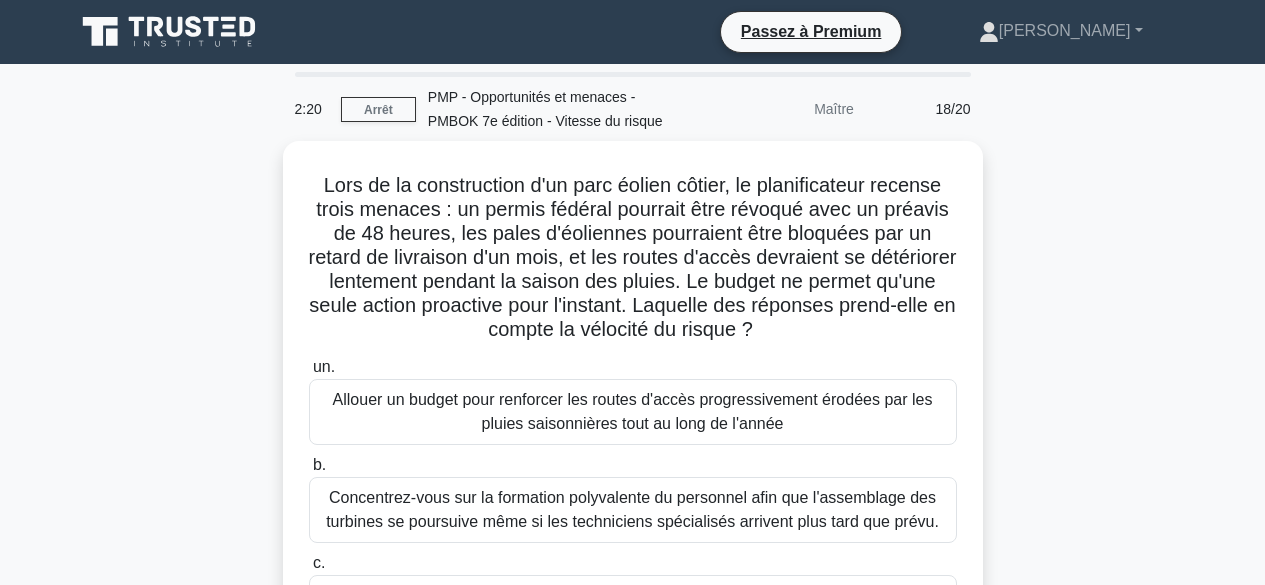 drag, startPoint x: 1143, startPoint y: 253, endPoint x: 1189, endPoint y: 284, distance: 55.470715 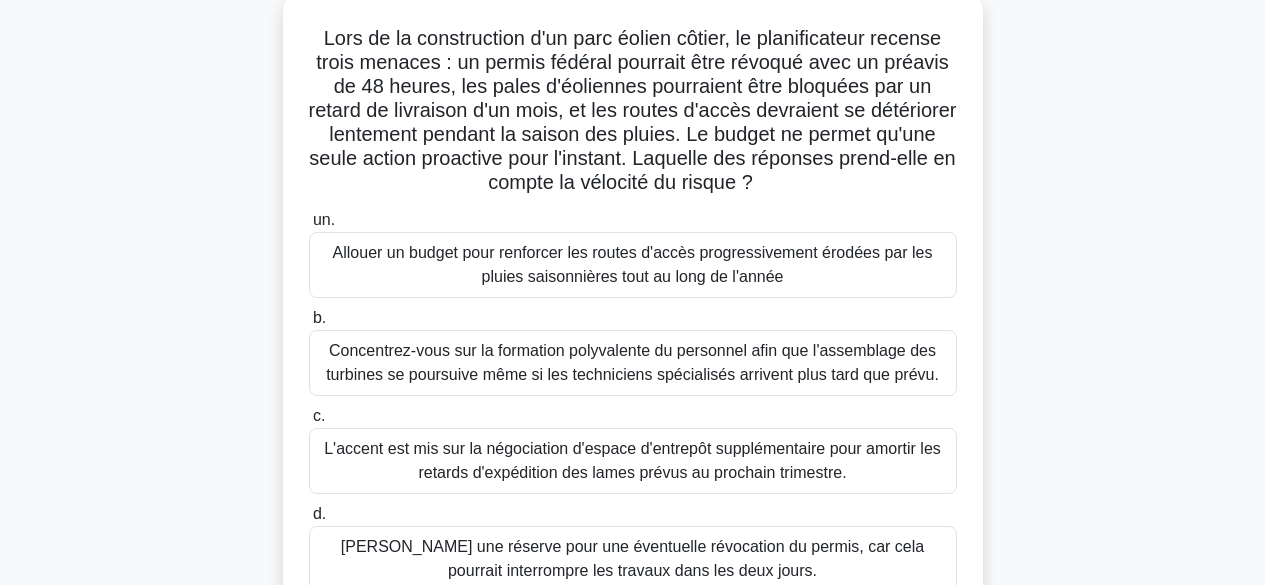 scroll, scrollTop: 179, scrollLeft: 0, axis: vertical 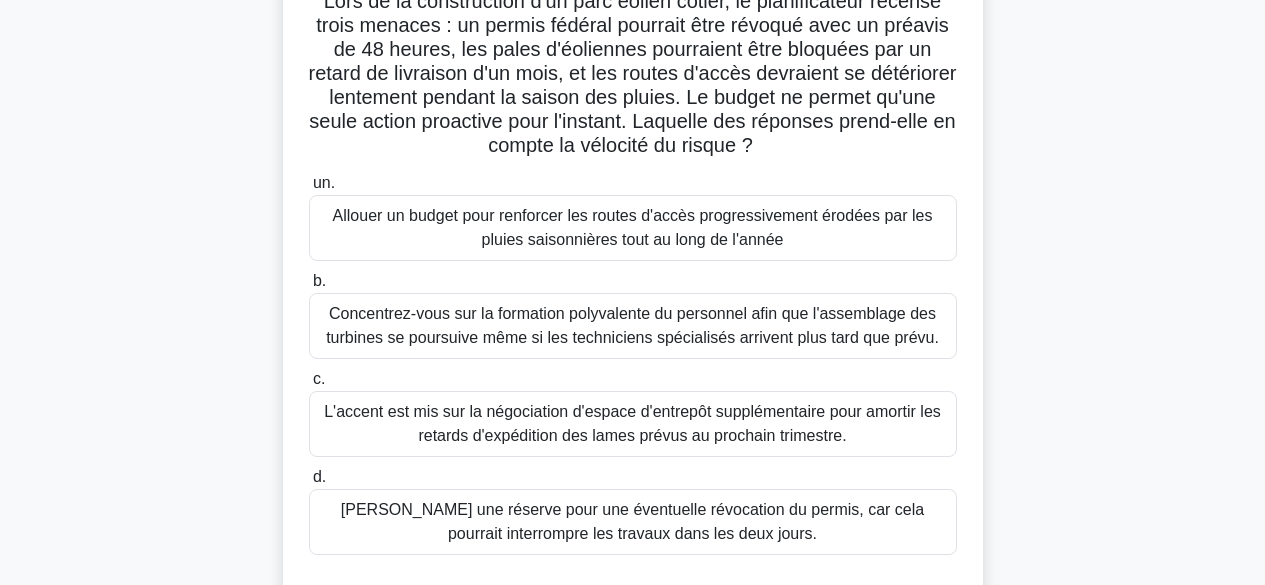 click on "Prévoyez une réserve pour une éventuelle révocation du permis, car cela pourrait interrompre les travaux dans les deux jours." at bounding box center [632, 521] 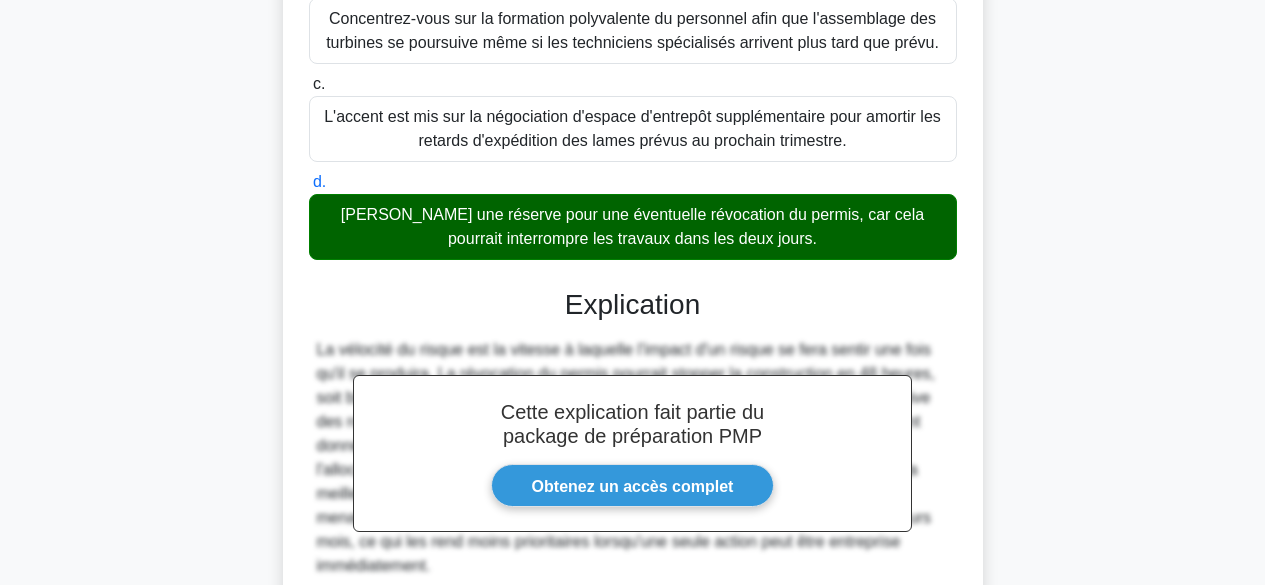 scroll, scrollTop: 652, scrollLeft: 0, axis: vertical 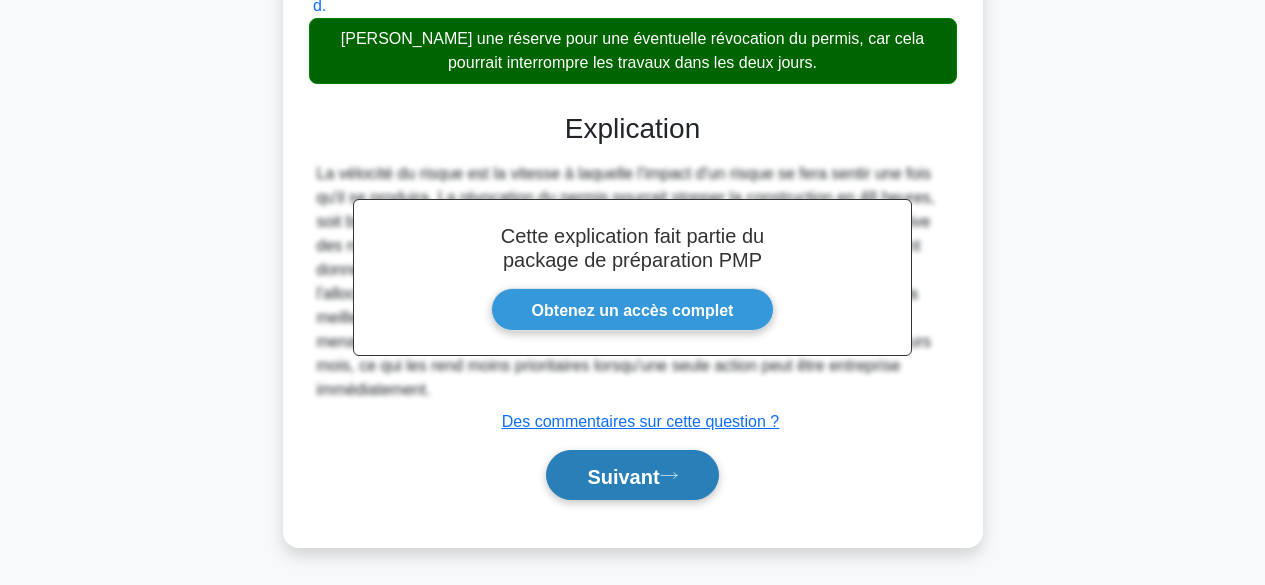 click on "Suivant" at bounding box center (623, 476) 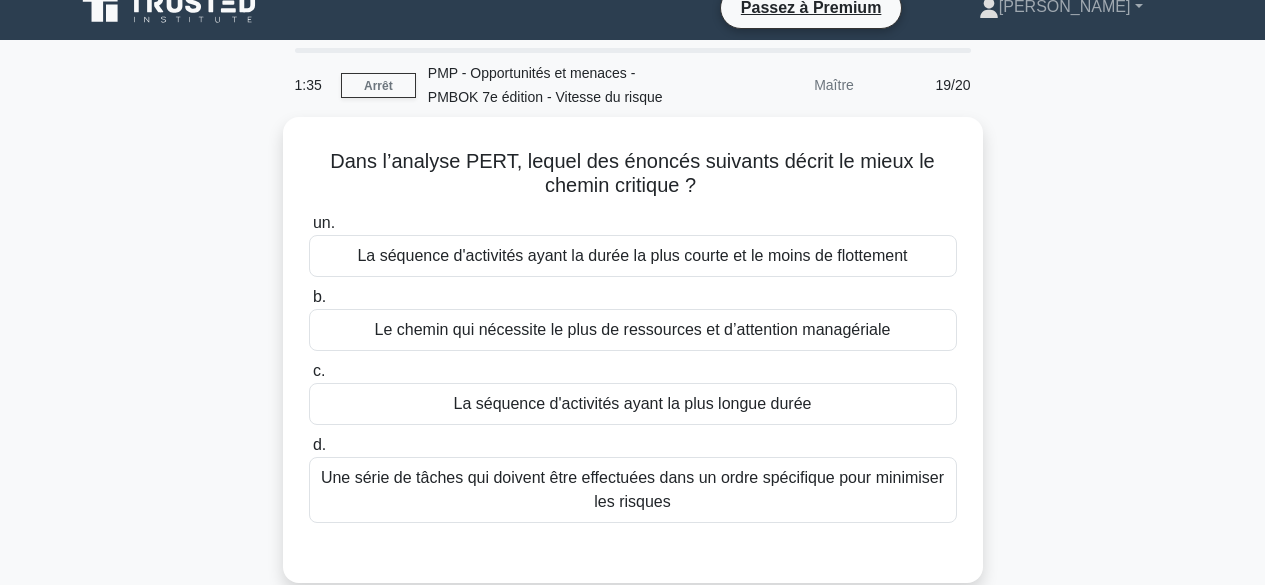 scroll, scrollTop: 0, scrollLeft: 0, axis: both 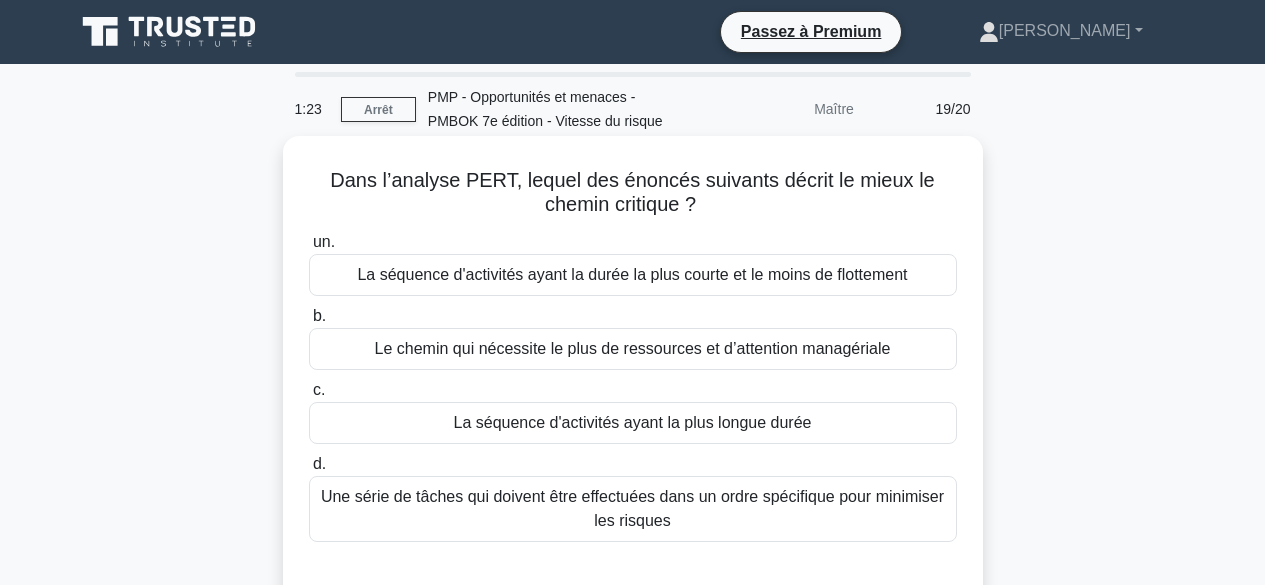 click on "La séquence d'activités ayant la plus longue durée" at bounding box center (633, 422) 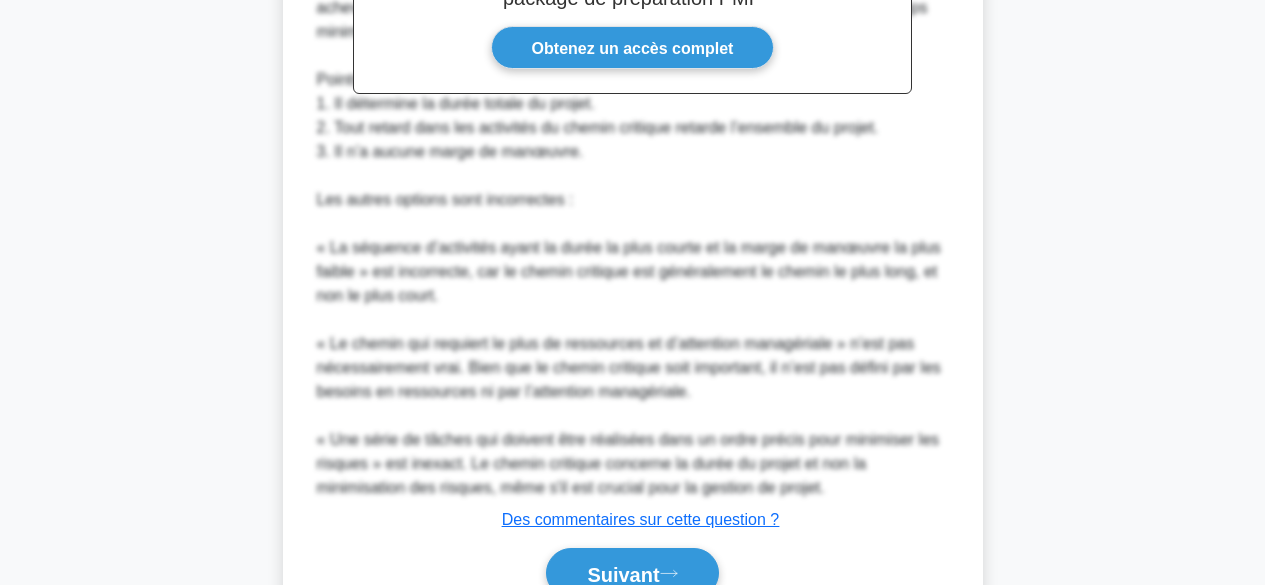 scroll, scrollTop: 820, scrollLeft: 0, axis: vertical 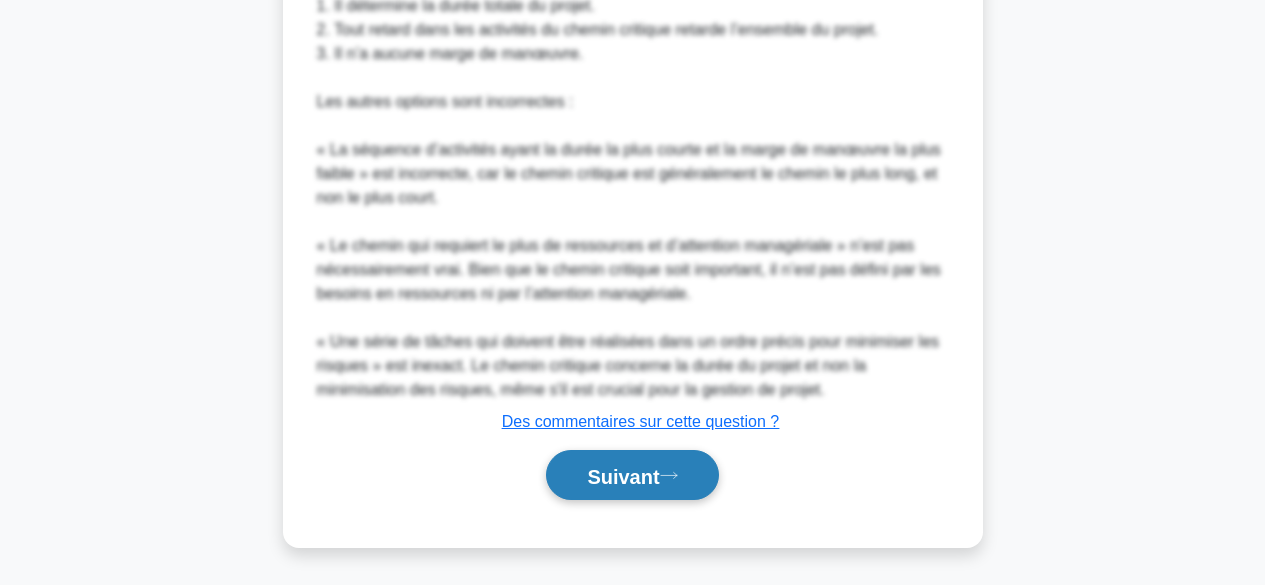 click on "Suivant" at bounding box center [623, 476] 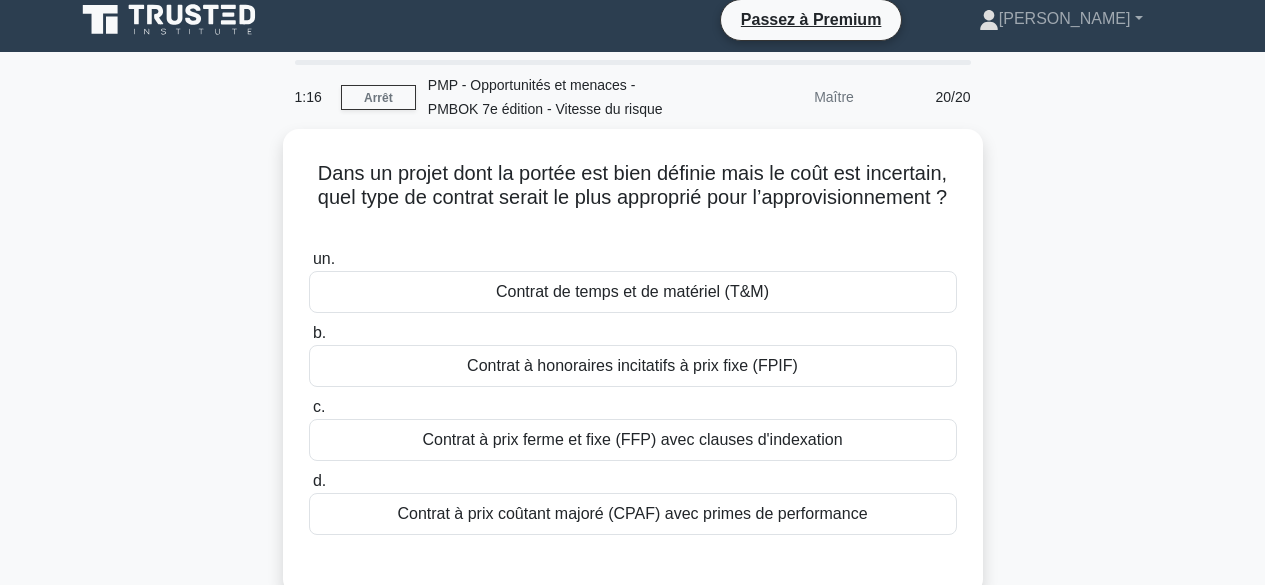 scroll, scrollTop: 0, scrollLeft: 0, axis: both 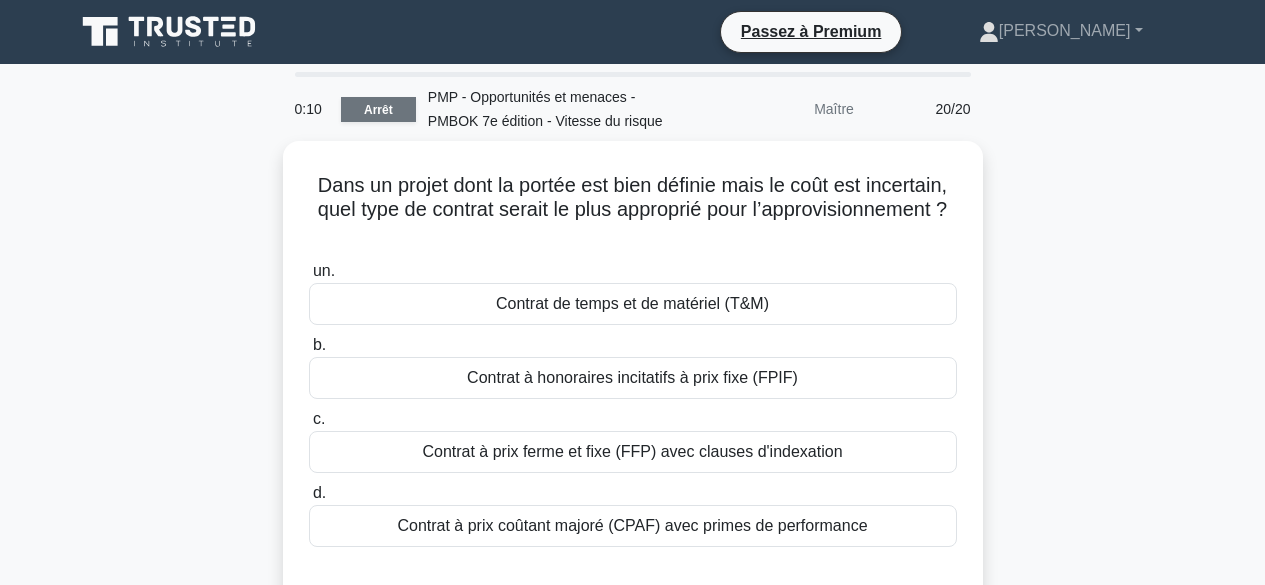 click on "Arrêt" at bounding box center [378, 109] 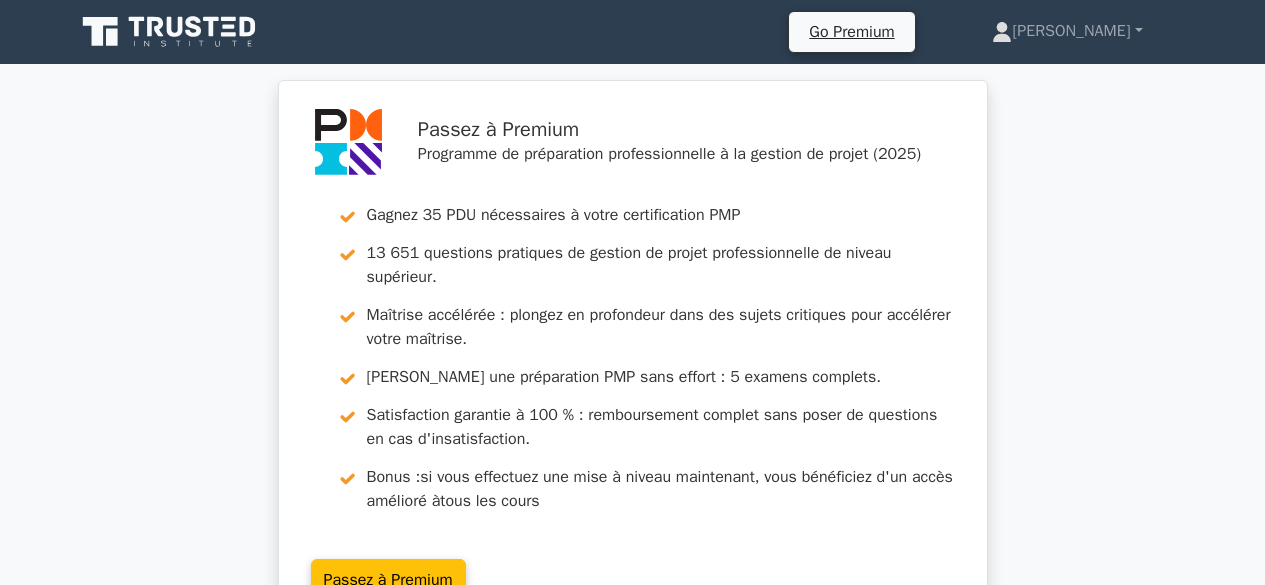 scroll, scrollTop: 0, scrollLeft: 0, axis: both 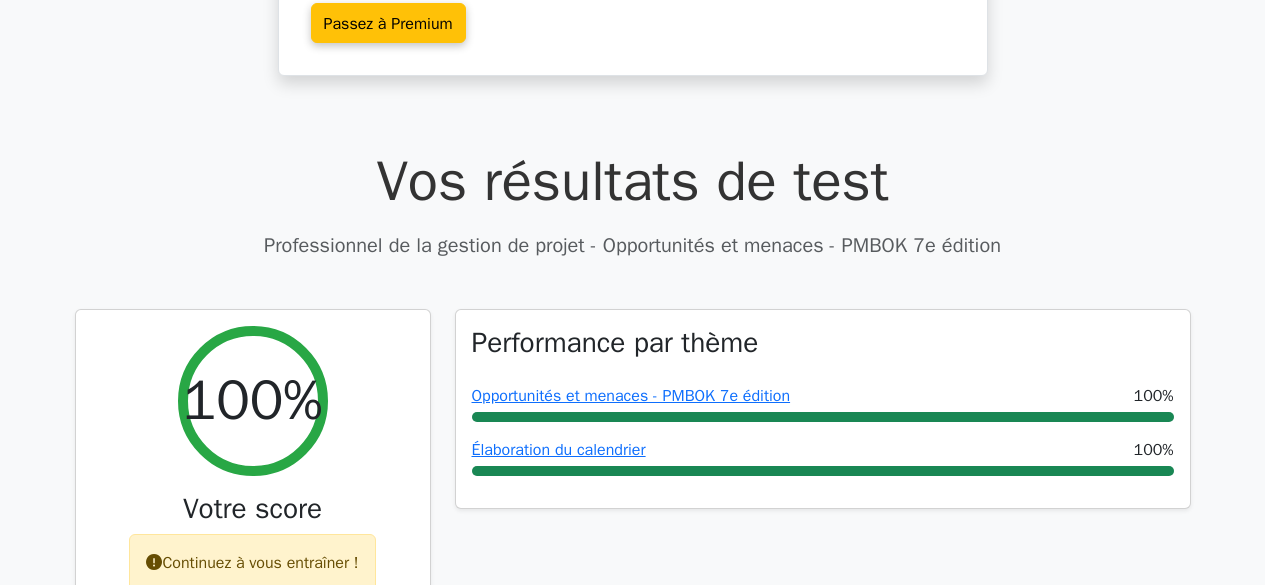 drag, startPoint x: 1273, startPoint y: 50, endPoint x: 1274, endPoint y: 114, distance: 64.00781 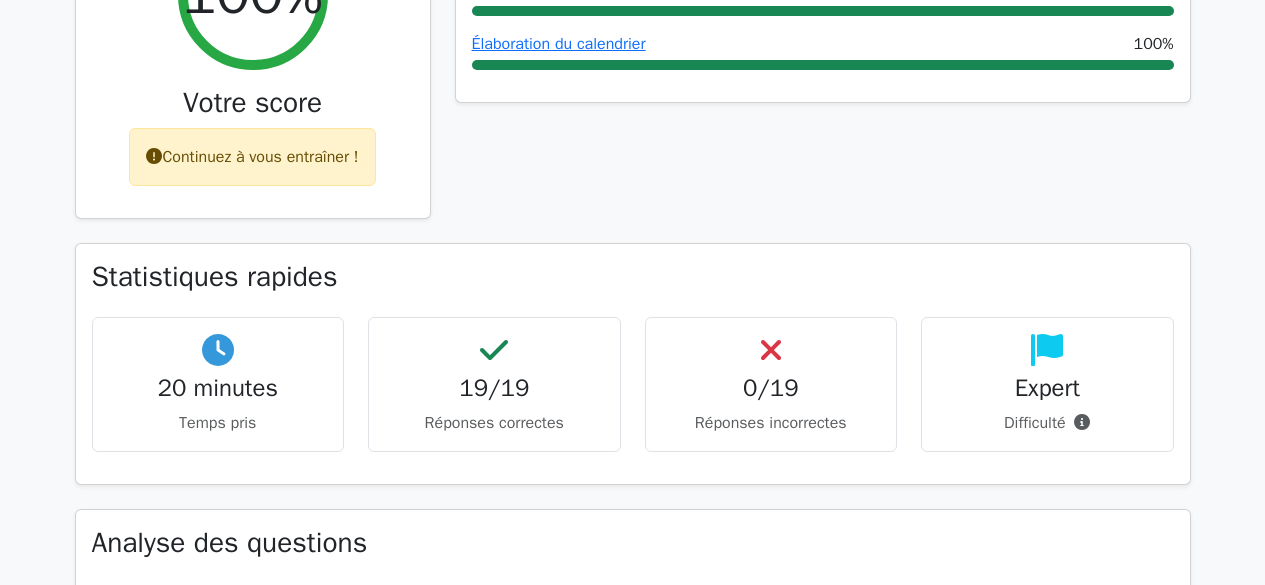 scroll, scrollTop: 1116, scrollLeft: 0, axis: vertical 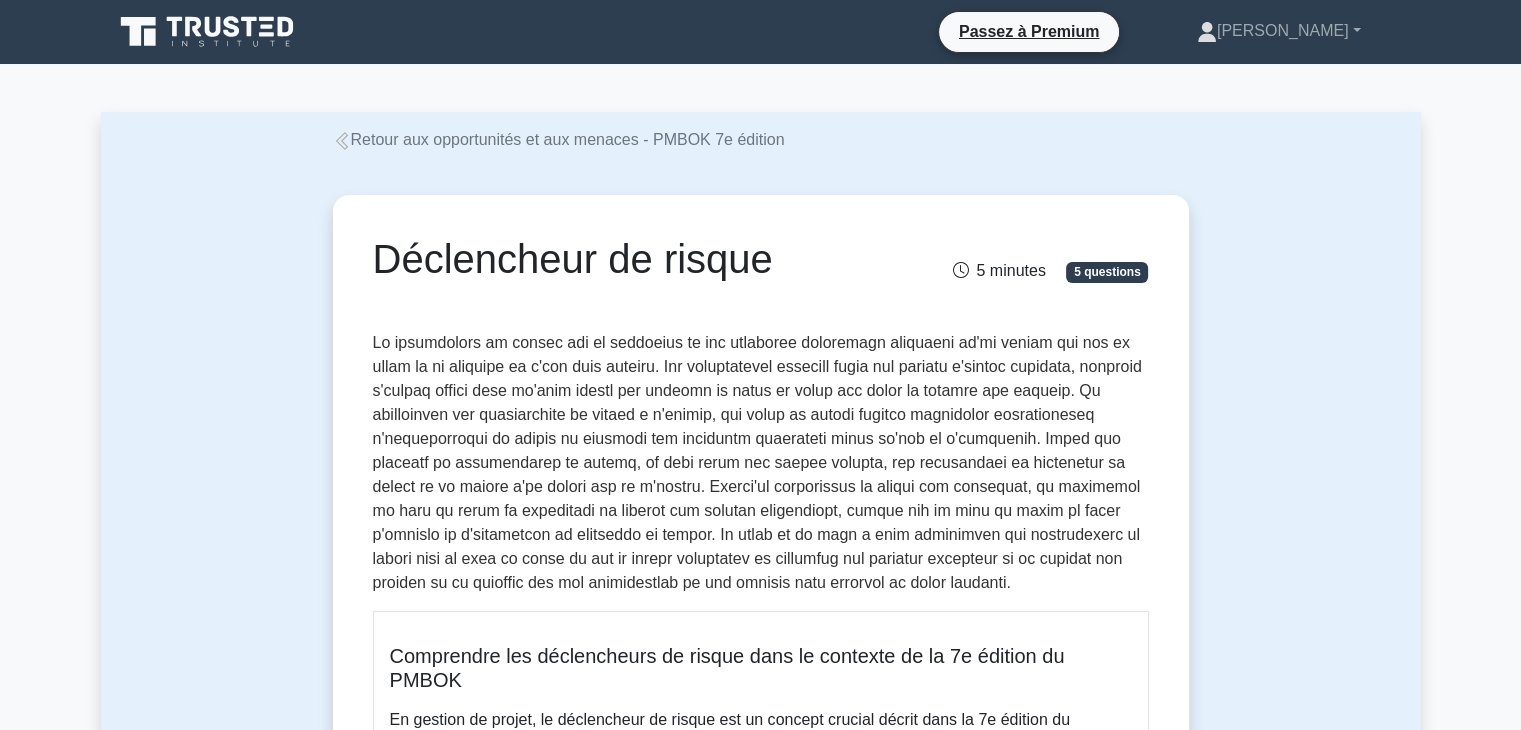 click at bounding box center (757, 462) 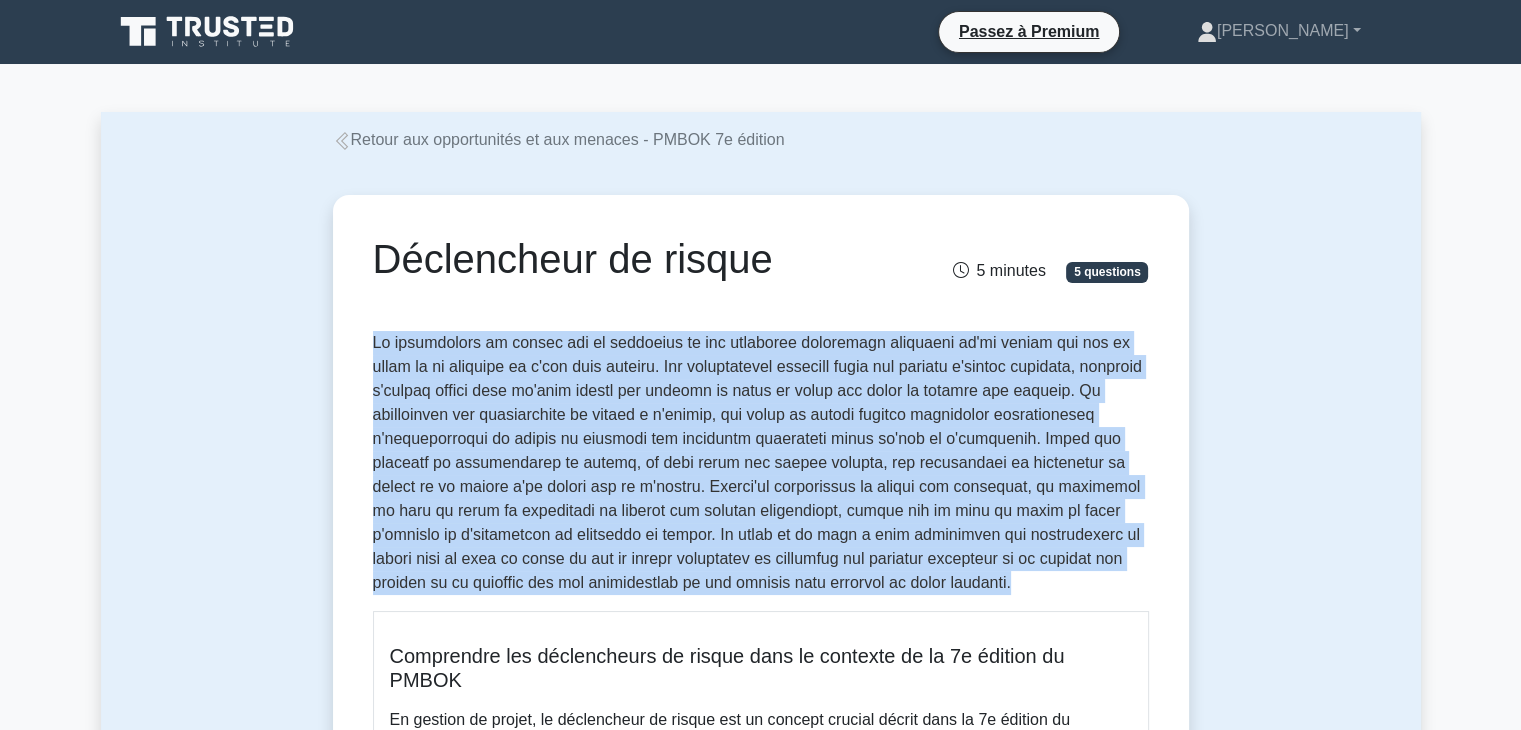 drag, startPoint x: 373, startPoint y: 333, endPoint x: 1044, endPoint y: 576, distance: 713.64557 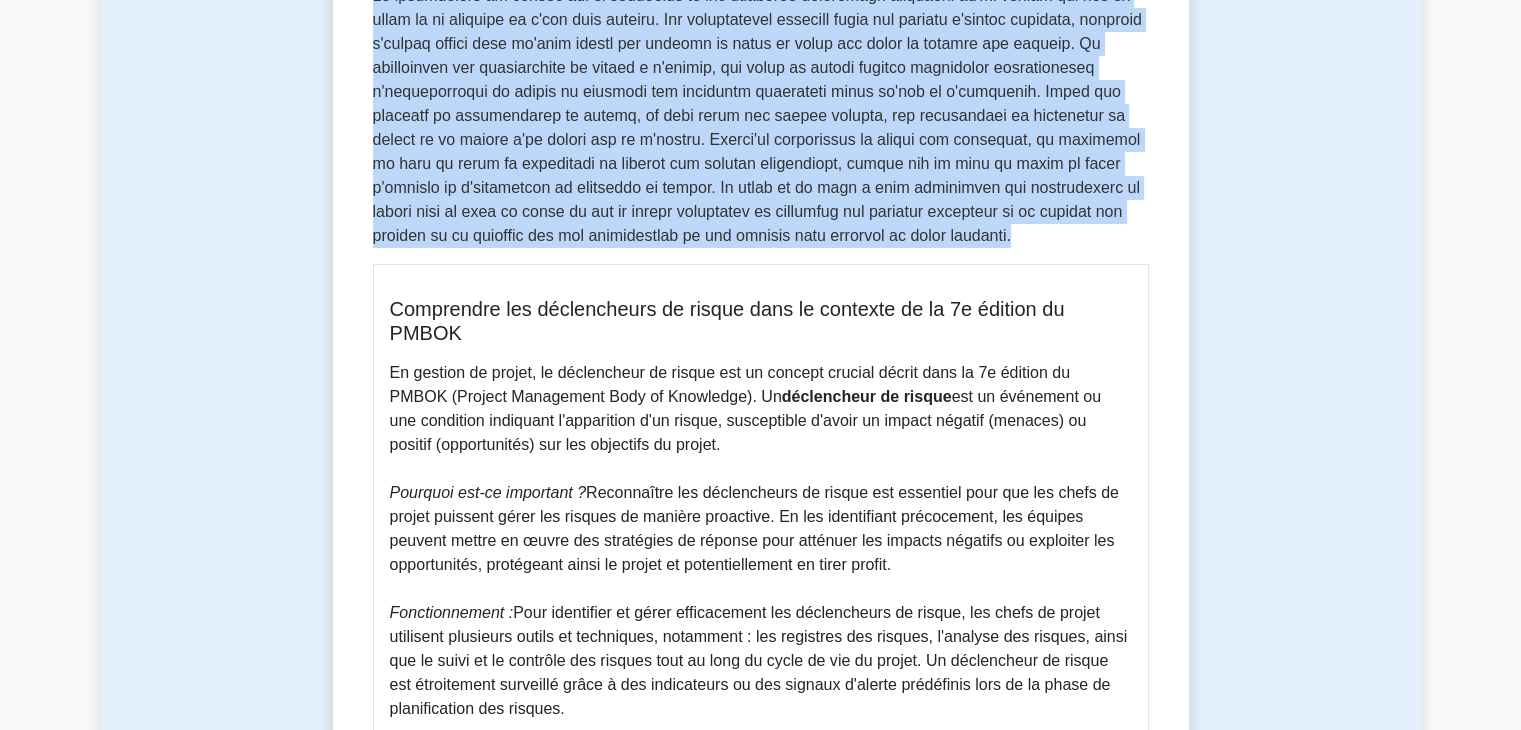 scroll, scrollTop: 368, scrollLeft: 0, axis: vertical 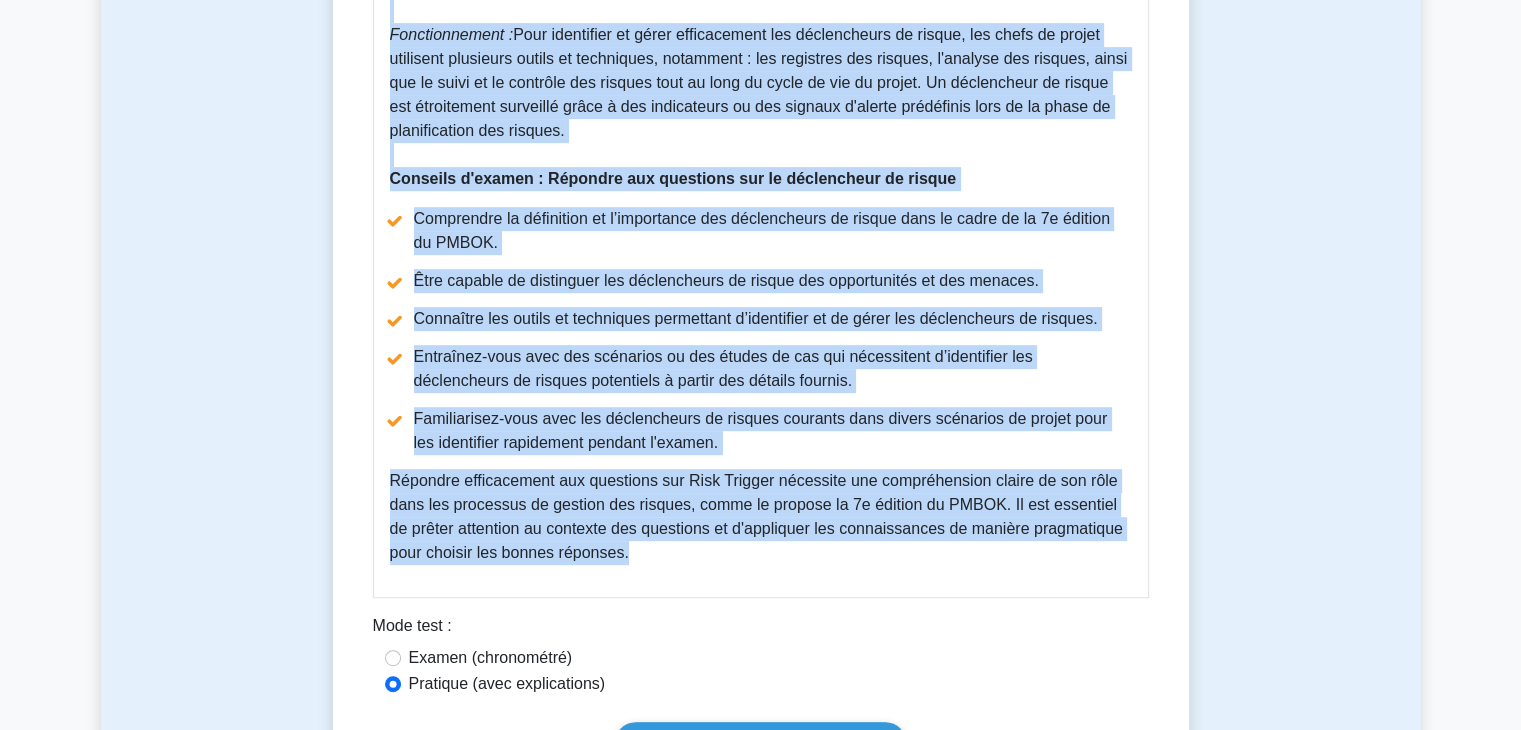 drag, startPoint x: 391, startPoint y: 292, endPoint x: 632, endPoint y: 566, distance: 364.90683 